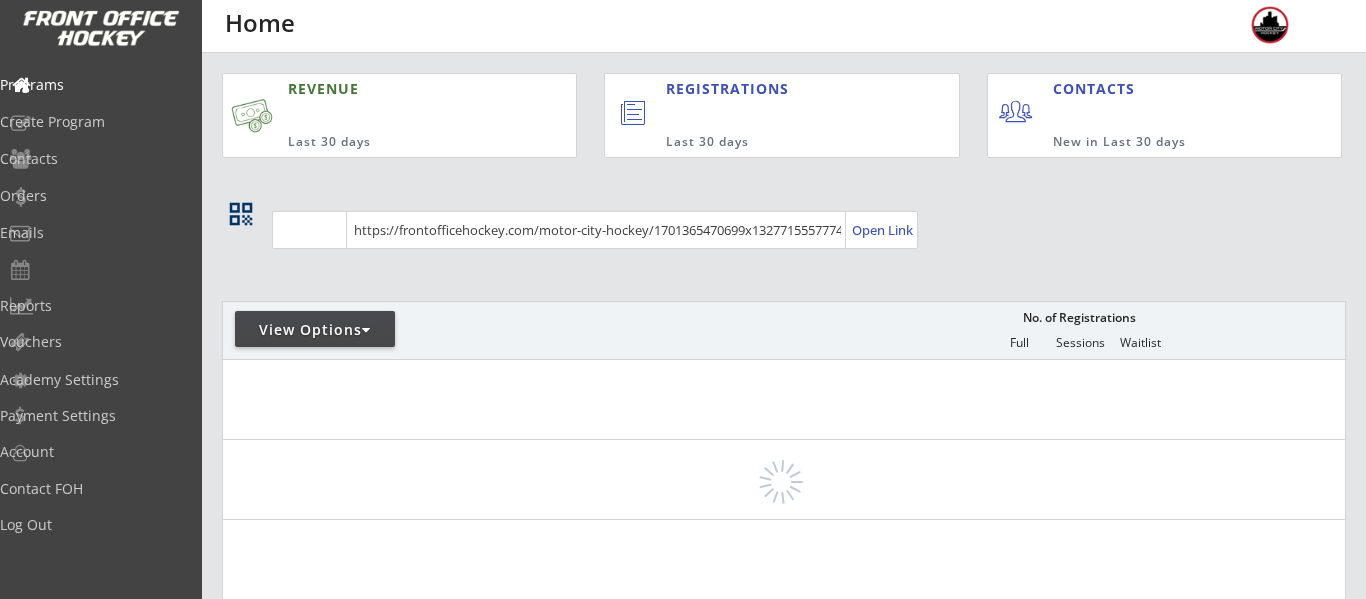 scroll, scrollTop: 0, scrollLeft: 0, axis: both 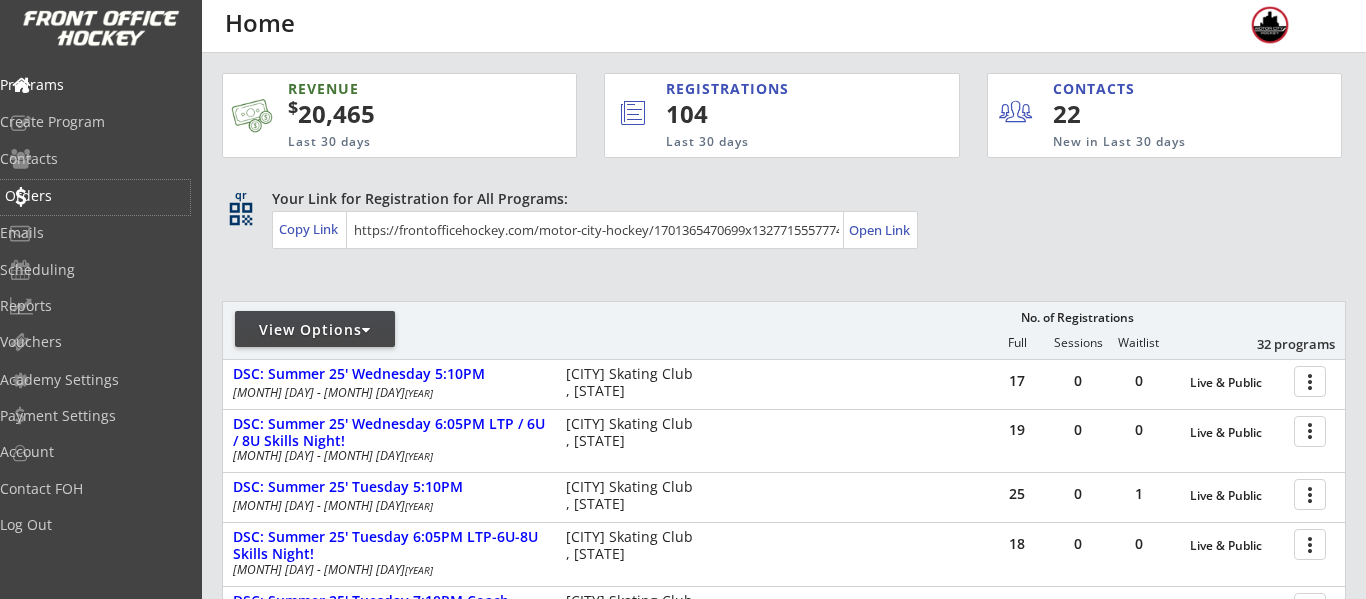 click on "Orders" at bounding box center [95, 196] 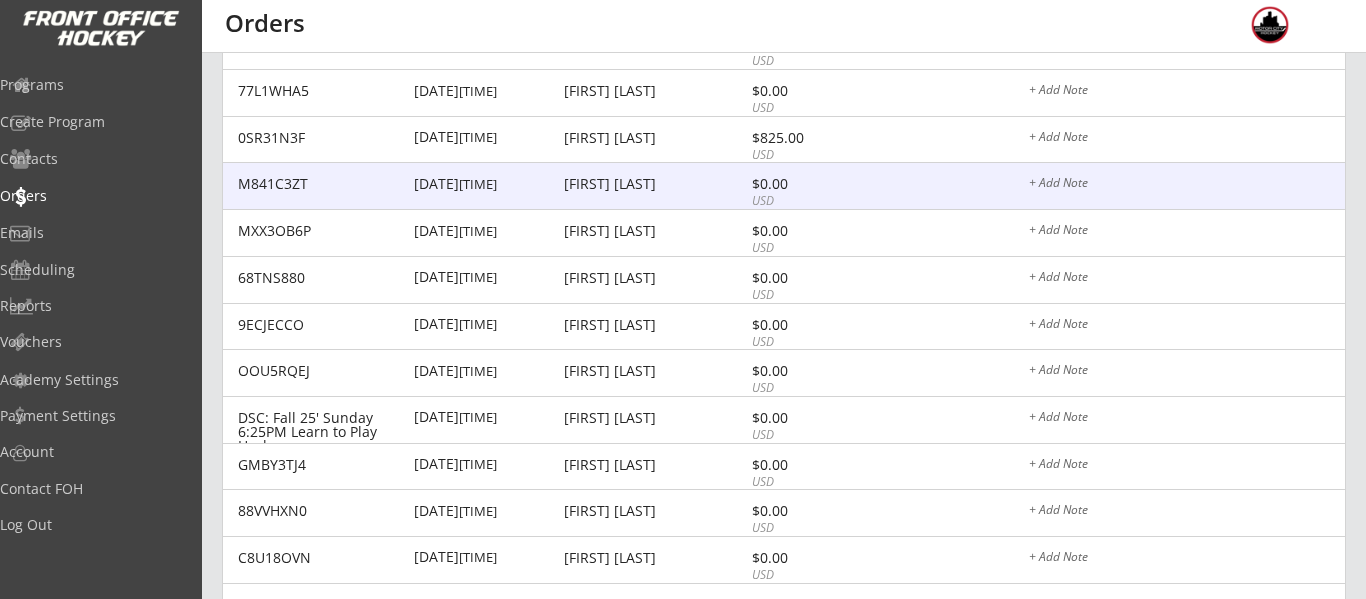 scroll, scrollTop: 358, scrollLeft: 0, axis: vertical 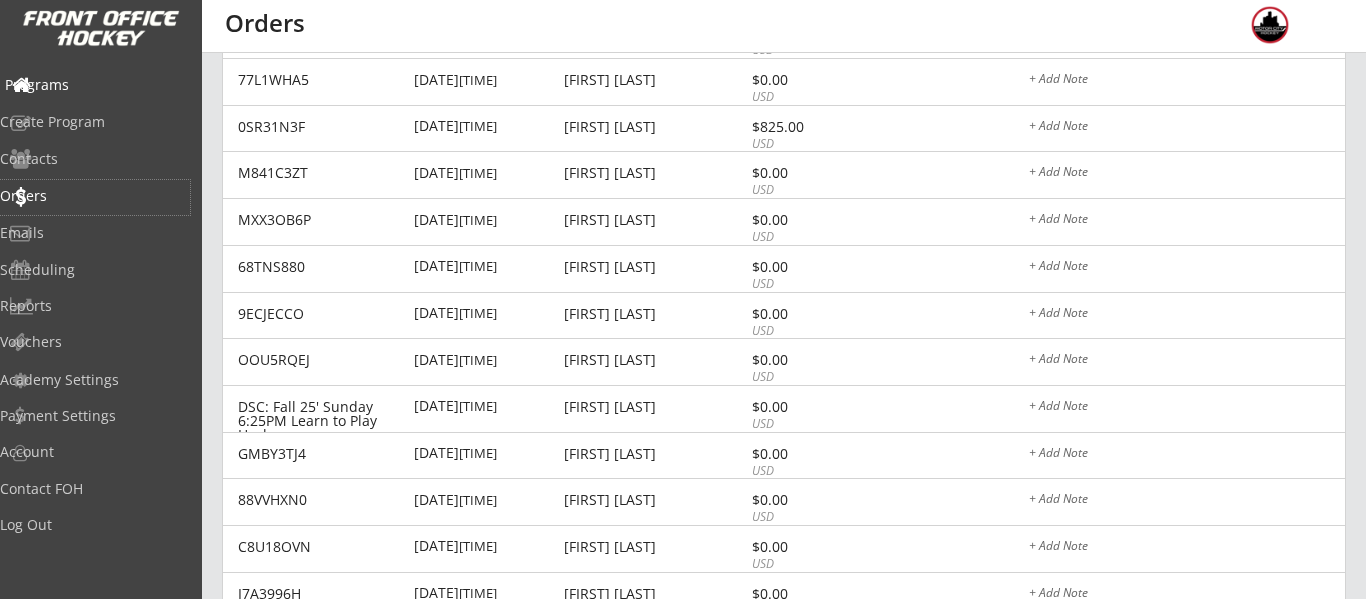 click on "Programs" at bounding box center (95, 85) 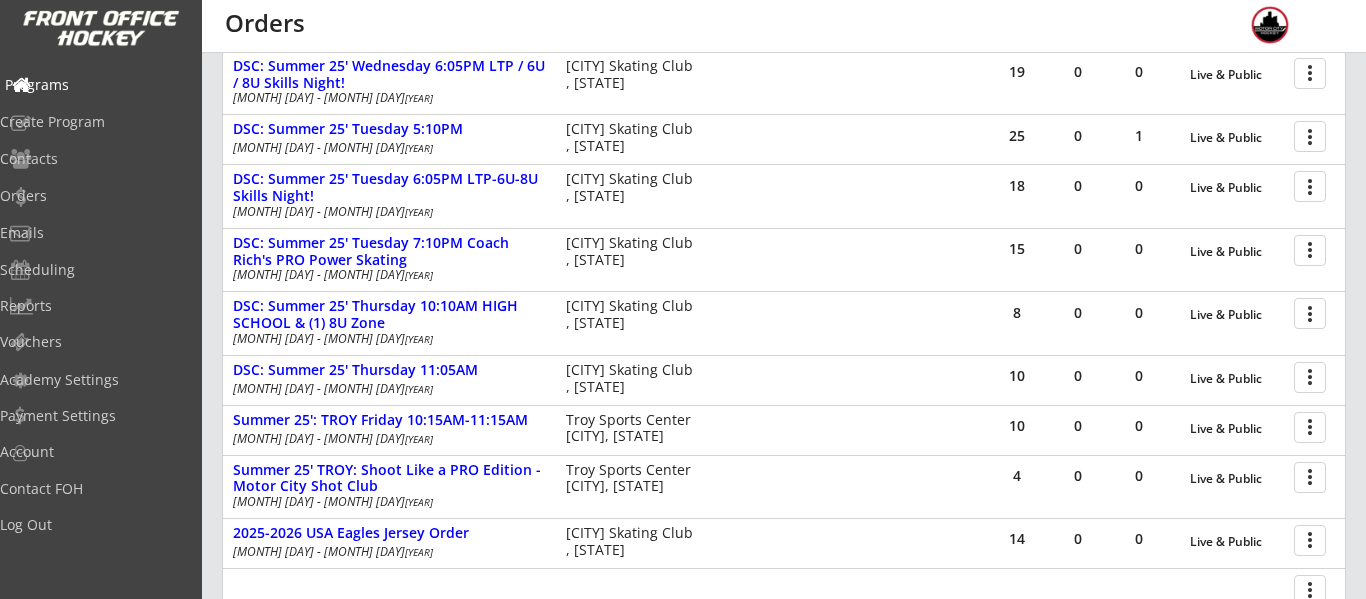 scroll, scrollTop: 0, scrollLeft: 0, axis: both 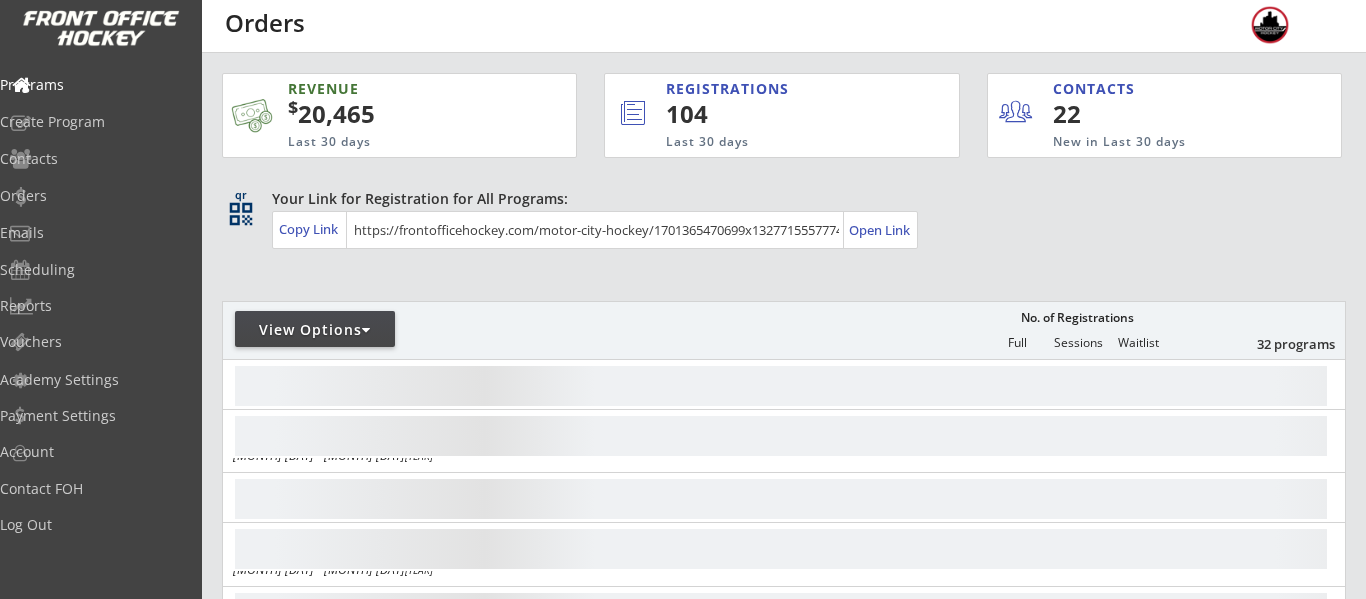 click on "View Options" at bounding box center [315, 329] 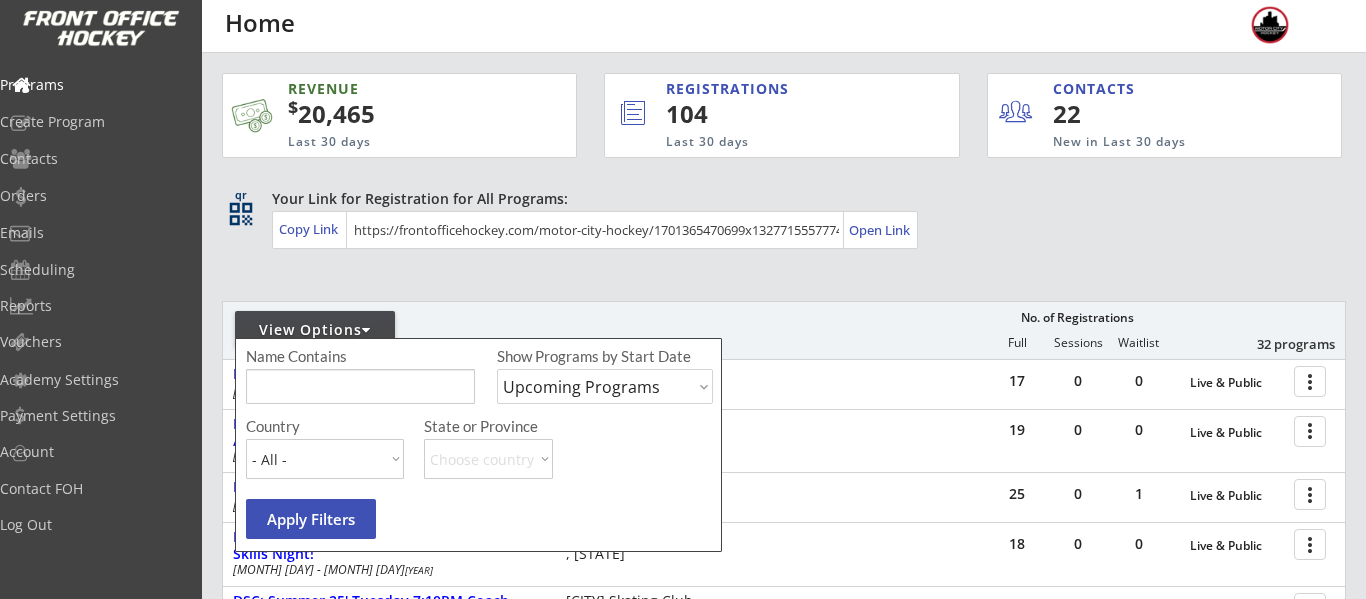 click at bounding box center [360, 386] 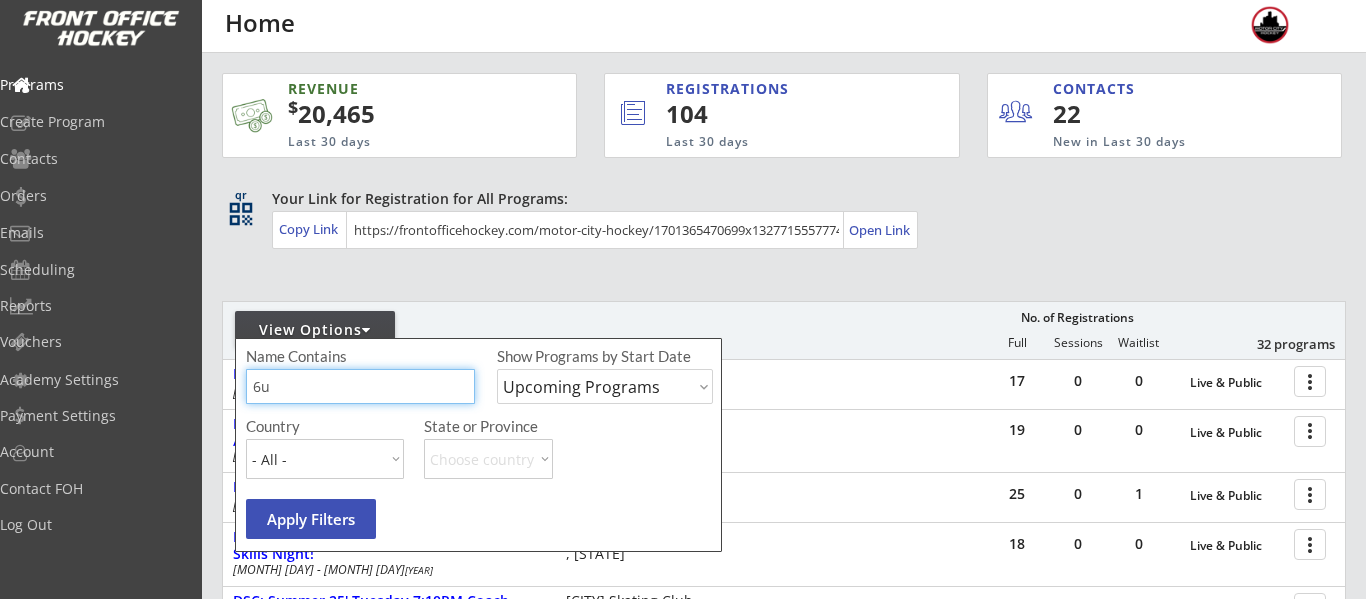 type on "6u" 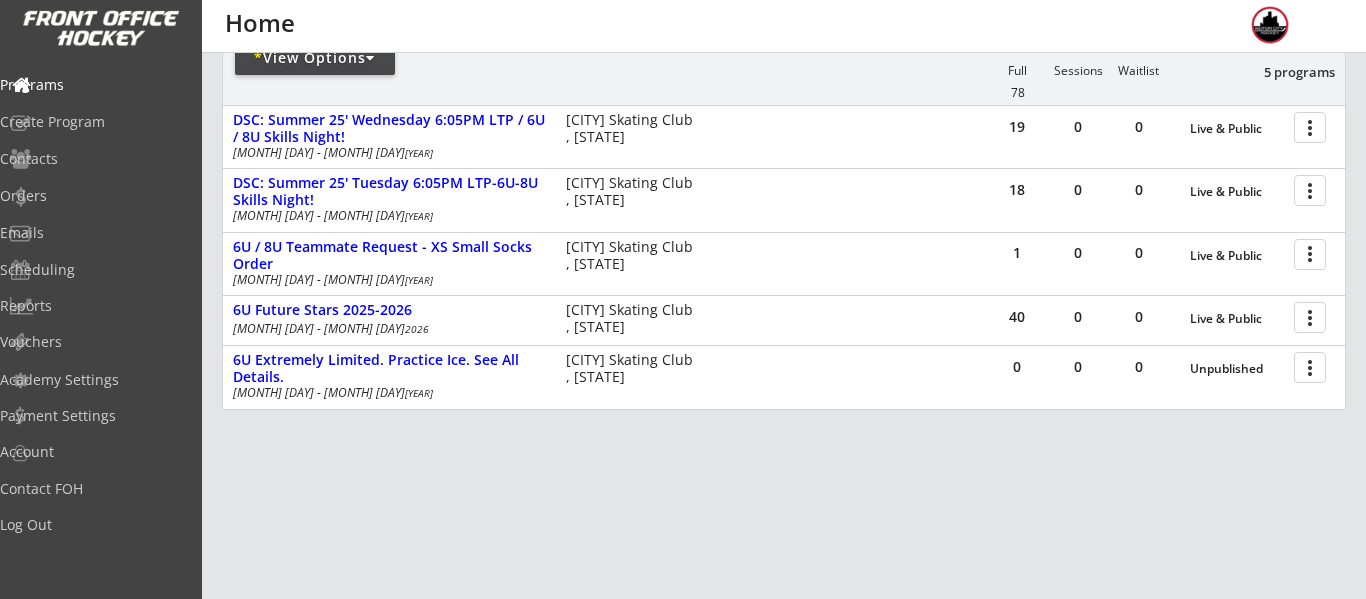 scroll, scrollTop: 269, scrollLeft: 0, axis: vertical 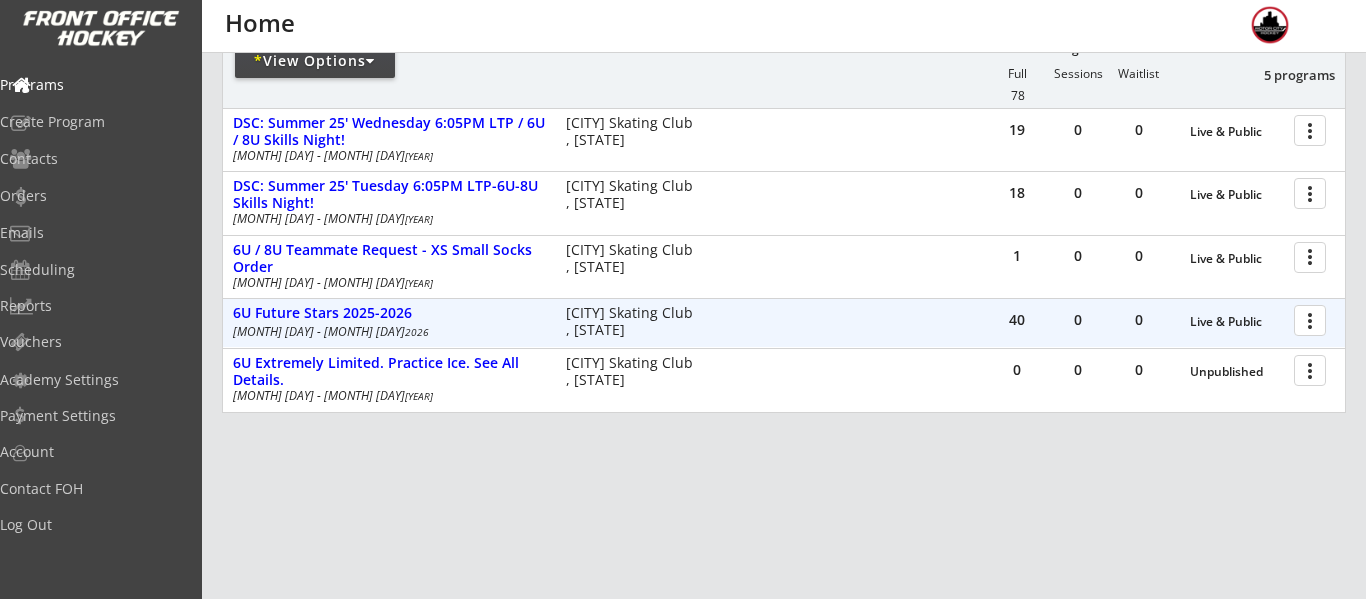 click at bounding box center [1313, 319] 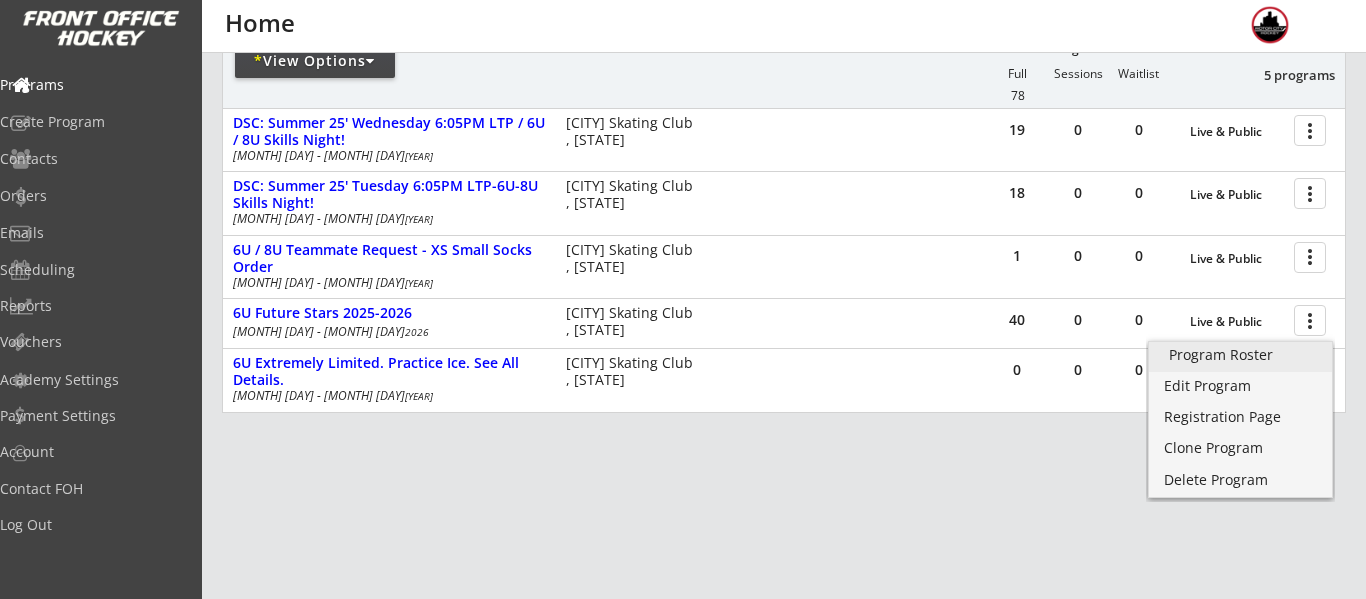 click on "Program Roster" at bounding box center [1240, 355] 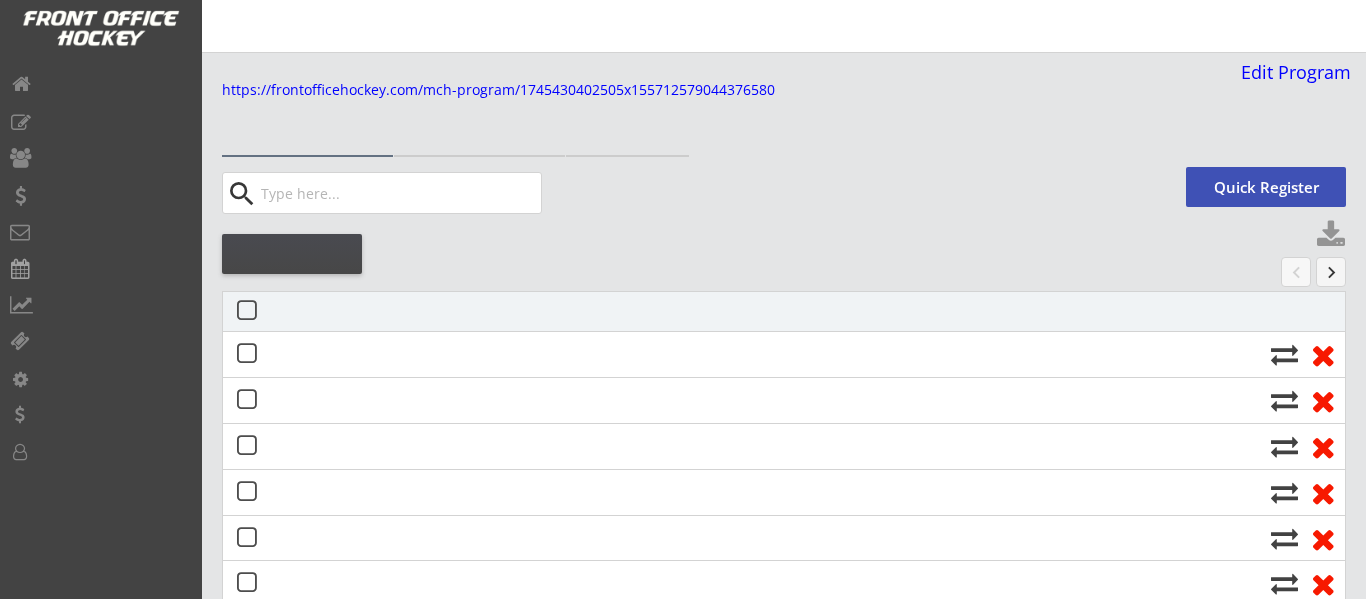 scroll, scrollTop: 119, scrollLeft: 0, axis: vertical 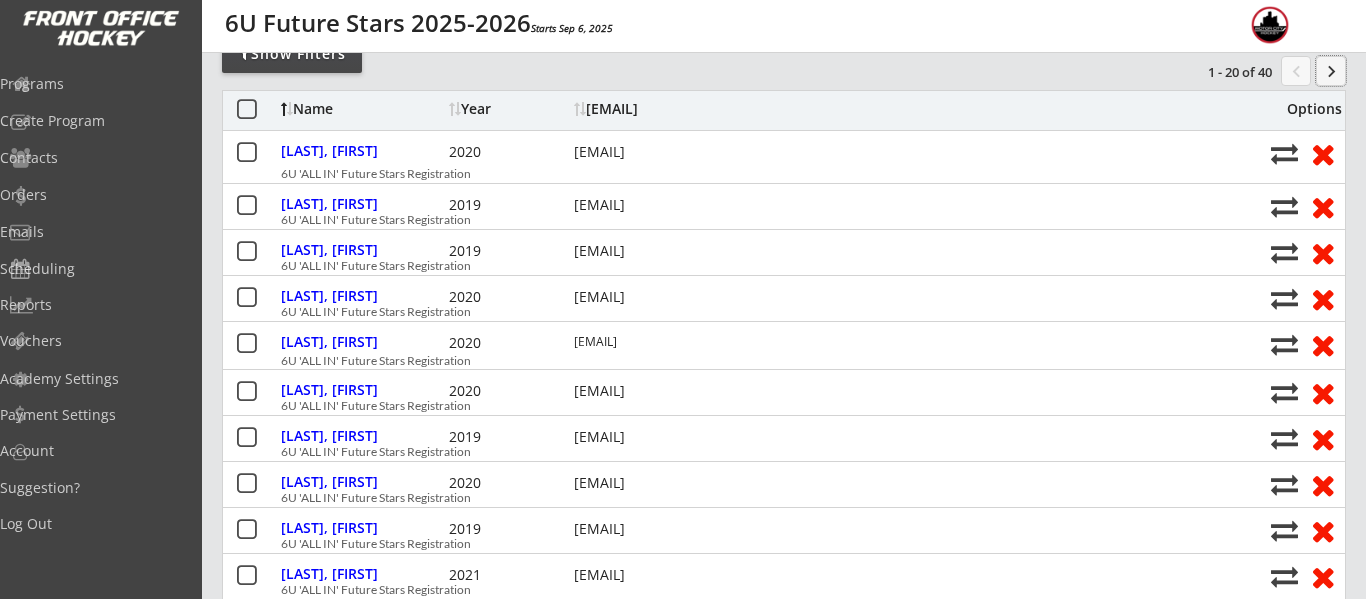 click on "keyboard_arrow_right" at bounding box center [1331, 71] 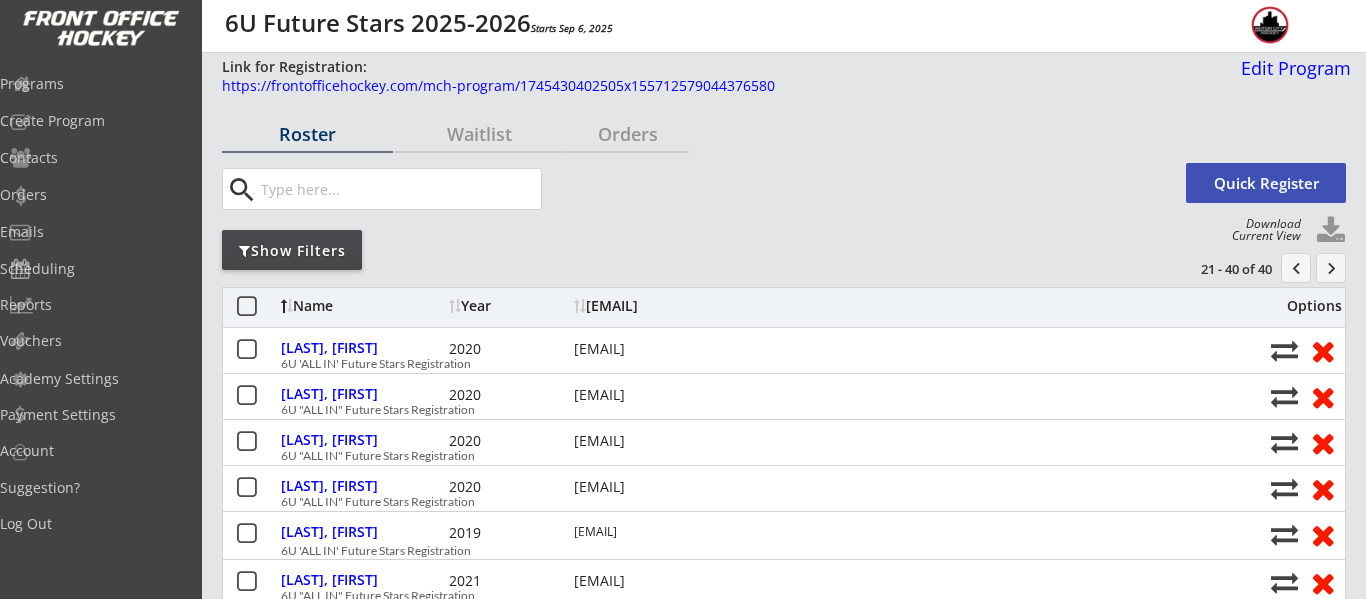 scroll, scrollTop: 0, scrollLeft: 0, axis: both 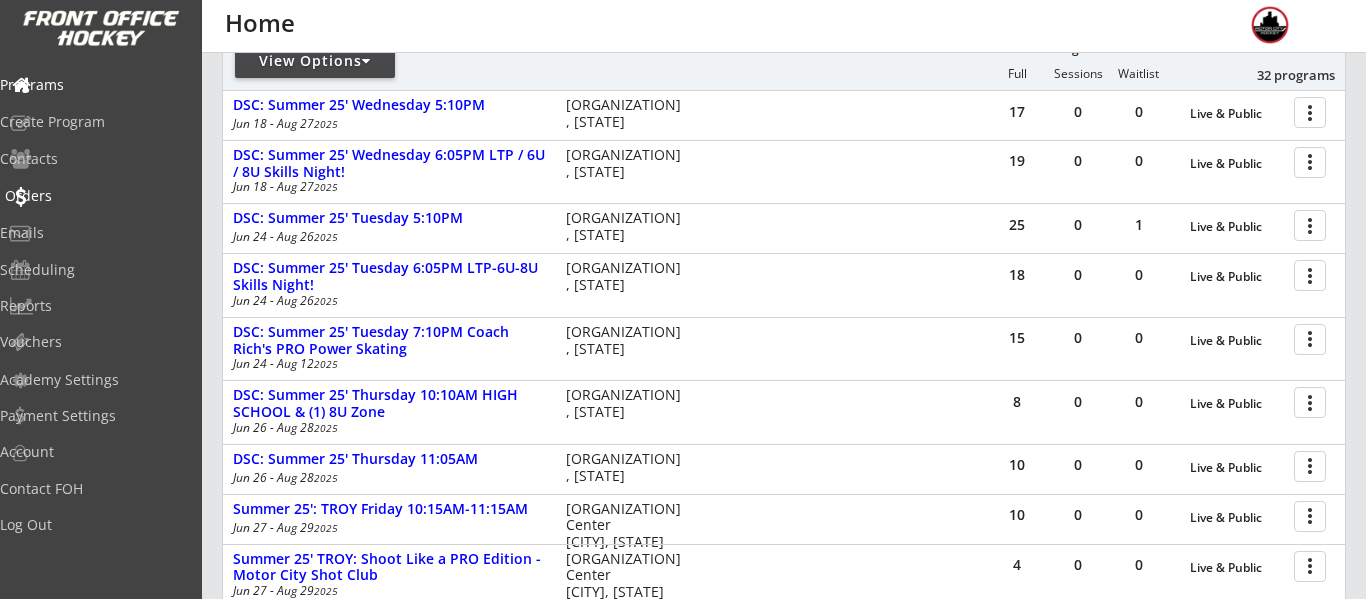 click on "Orders" at bounding box center (95, 197) 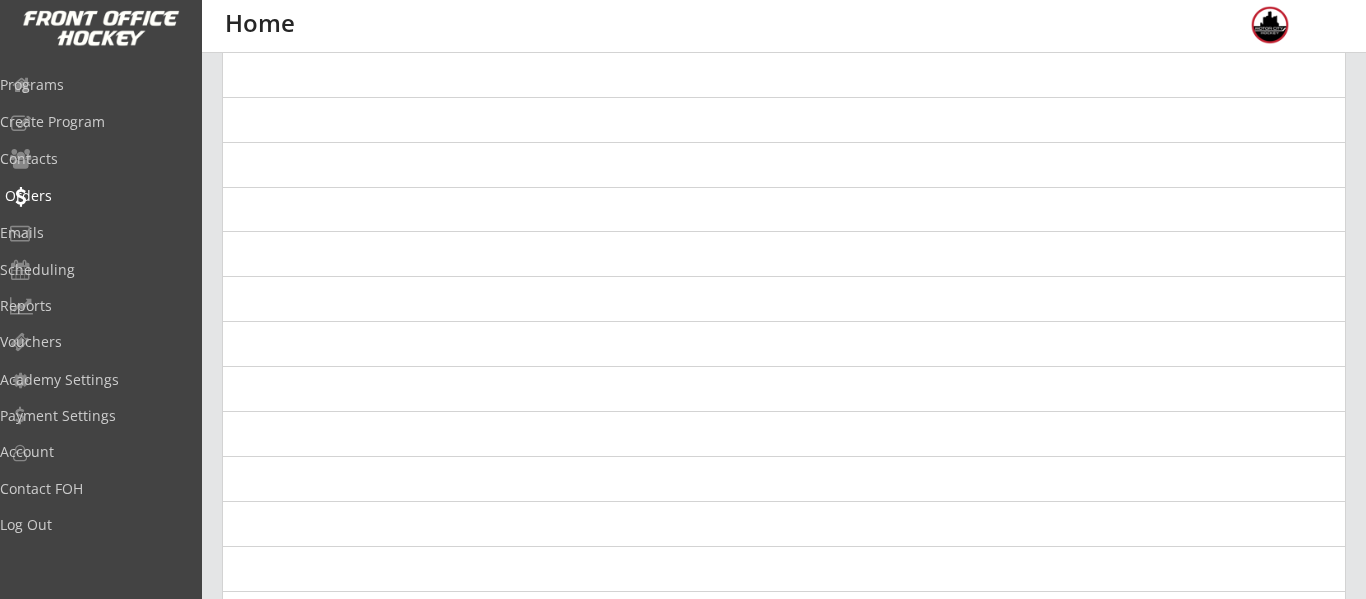 scroll, scrollTop: 0, scrollLeft: 0, axis: both 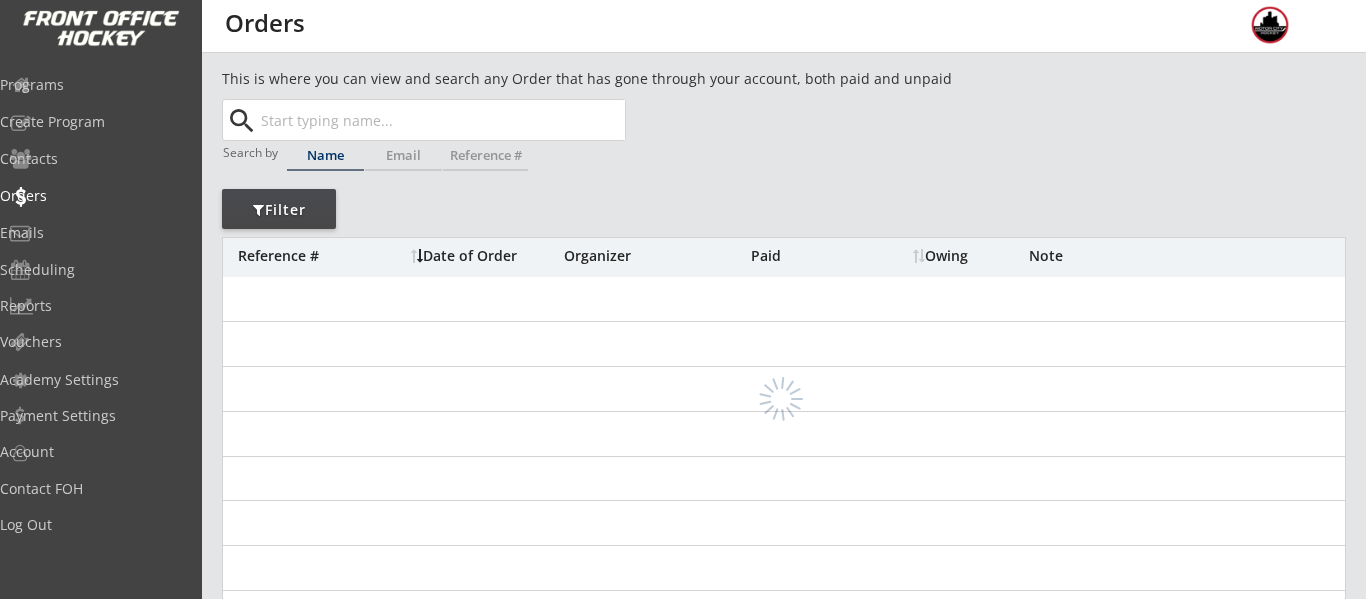 click at bounding box center (441, 120) 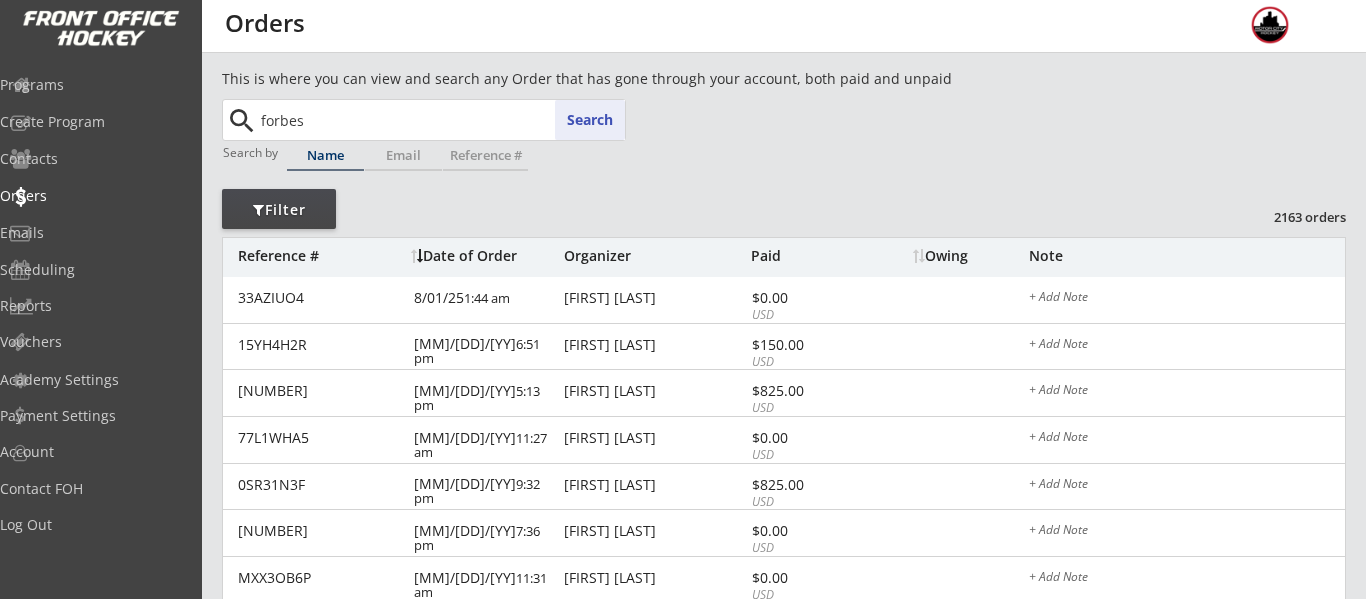 type on "forbes" 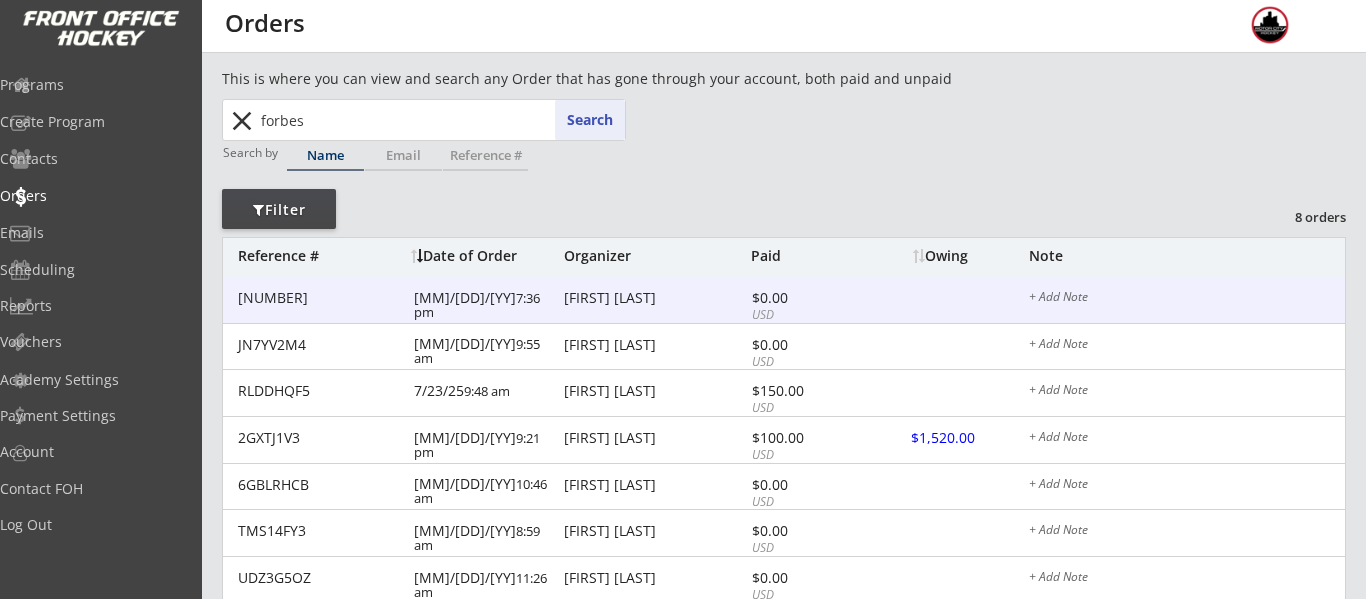 click on "[FIRST] [LAST]" at bounding box center [655, 298] 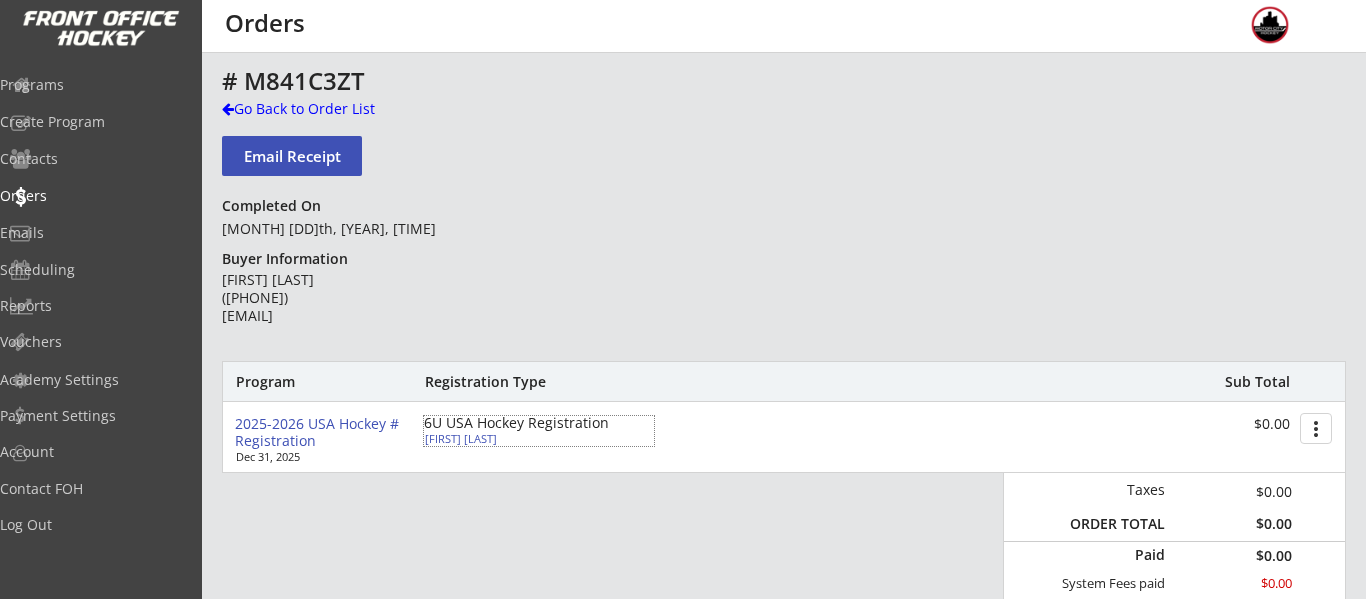 click on "James Forbes" at bounding box center [536, 438] 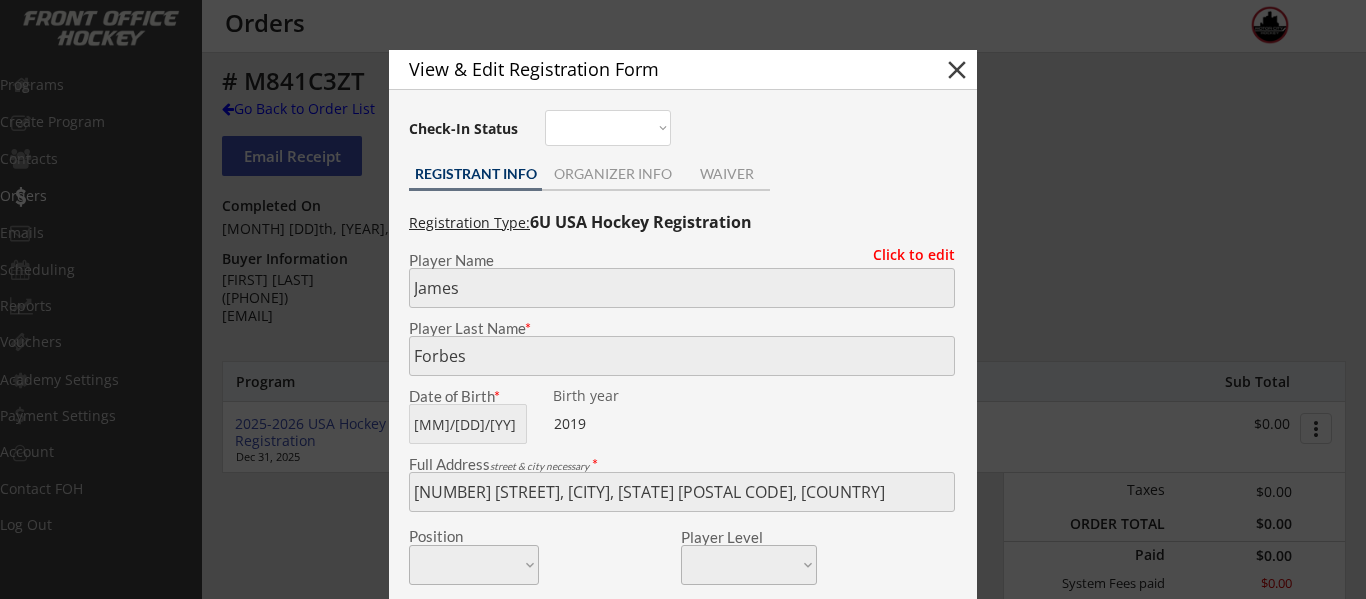click on "View & Edit Registration Form close" at bounding box center [683, 70] 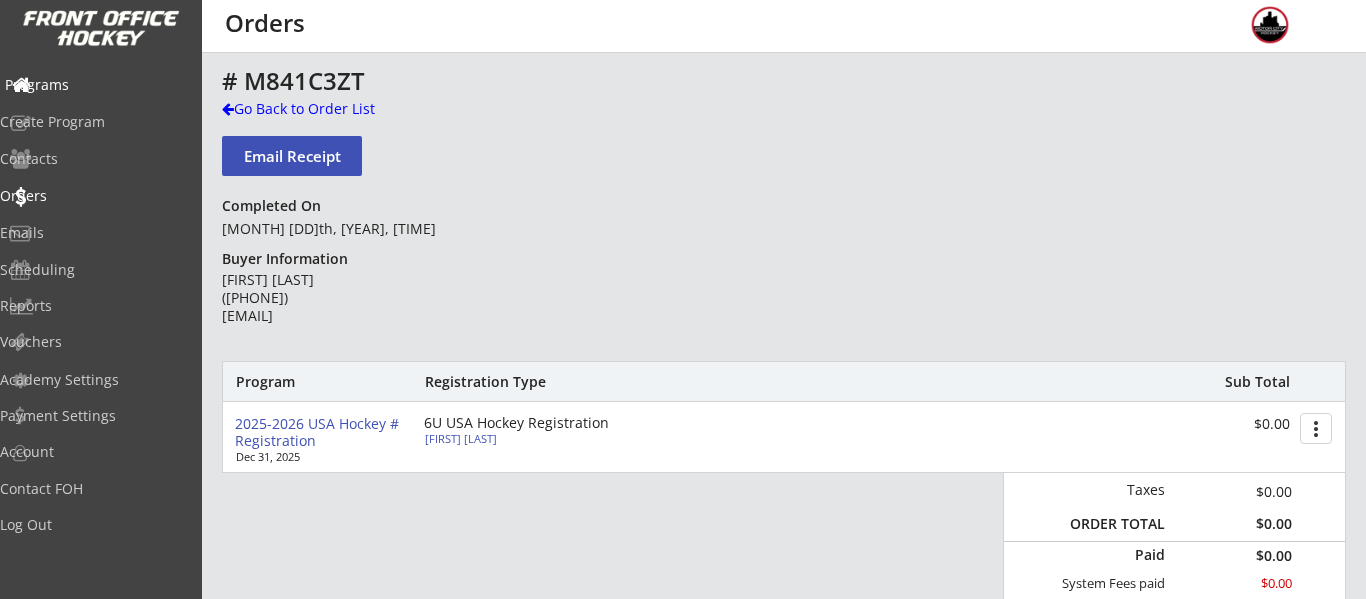 click on "Programs" at bounding box center [95, 85] 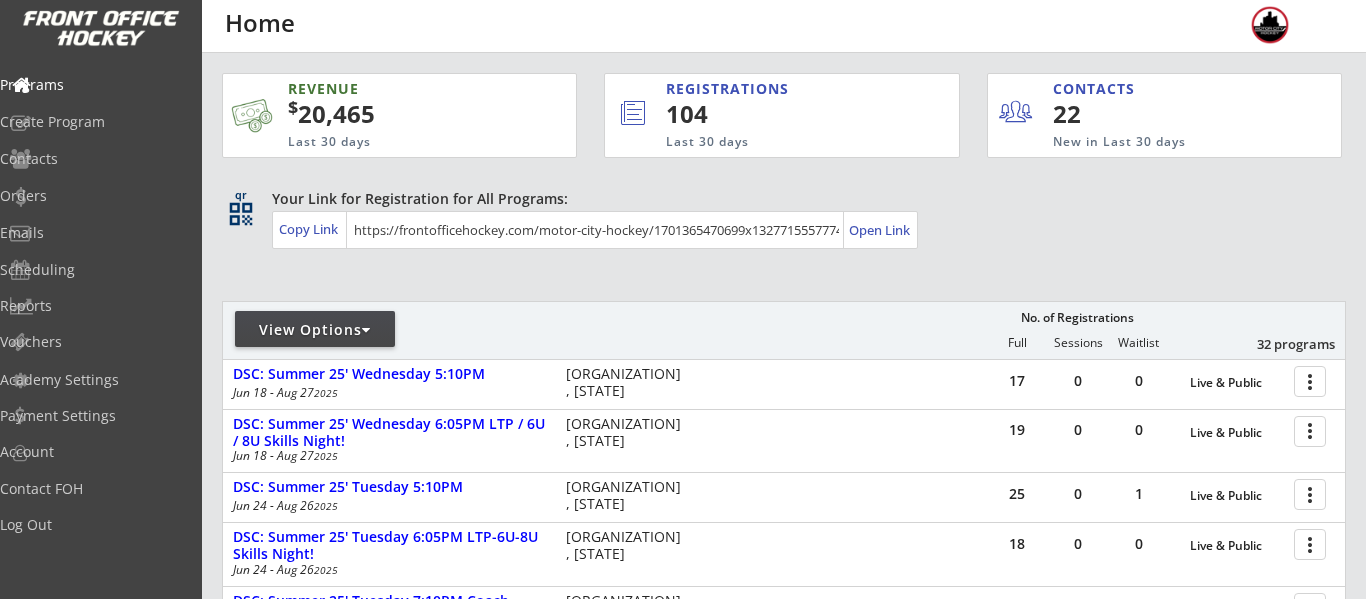 click on "View Options" at bounding box center [315, 330] 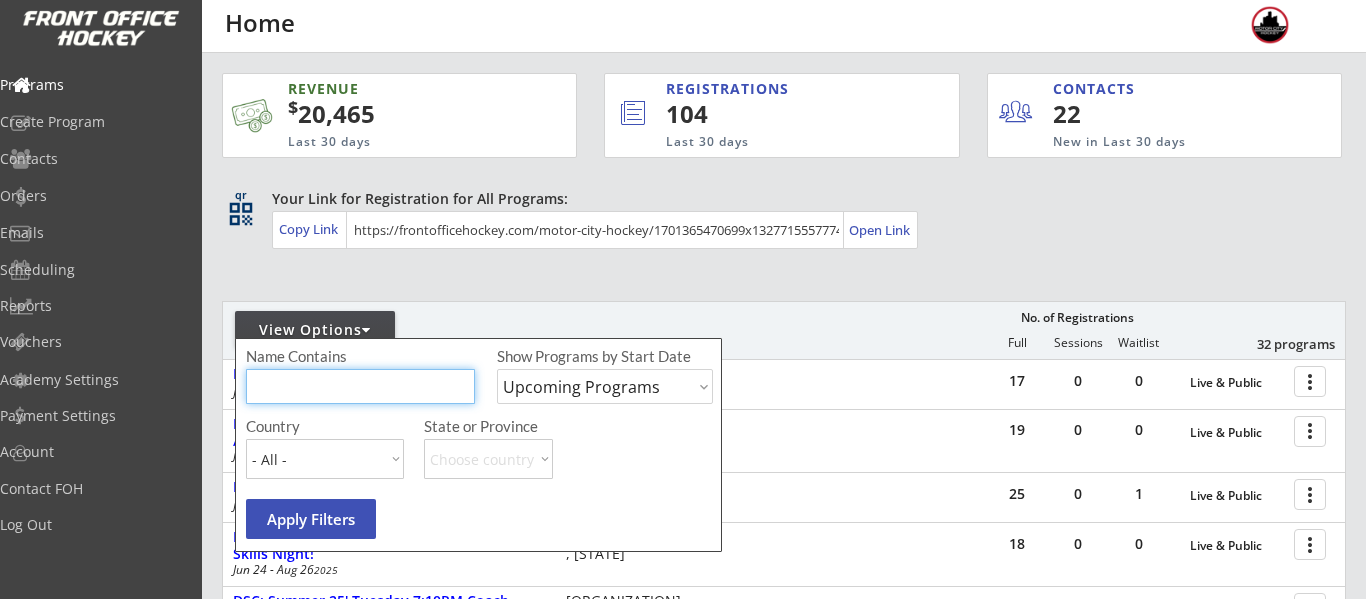 click at bounding box center [360, 386] 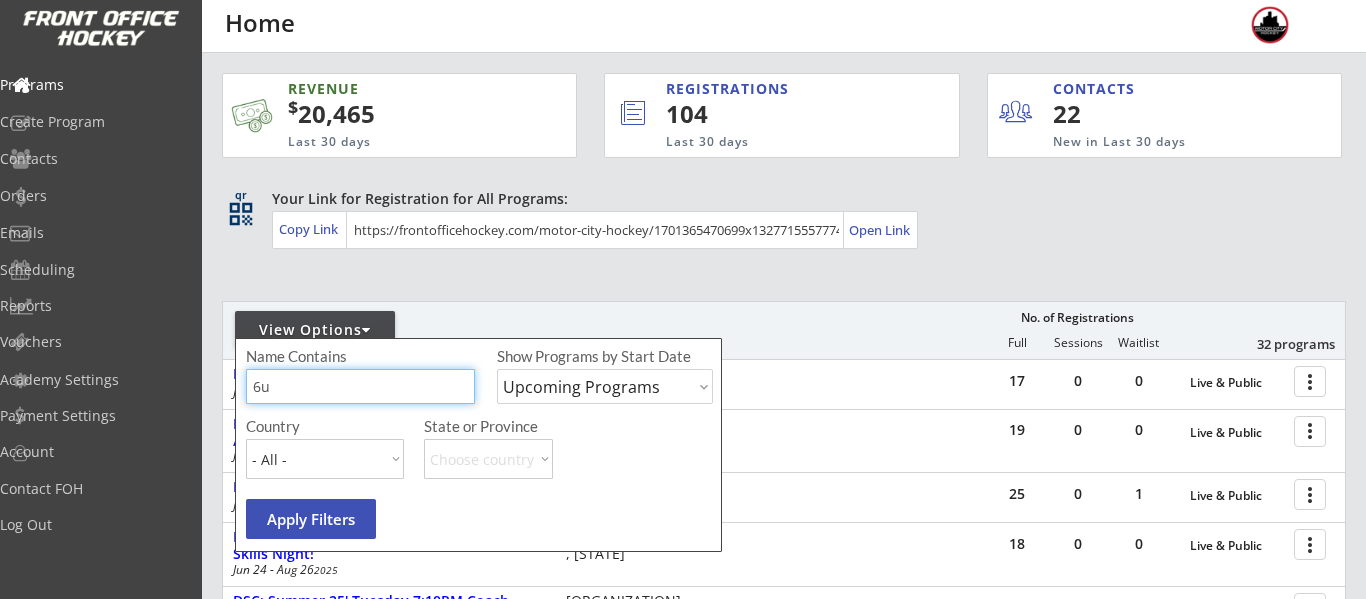 type on "6u" 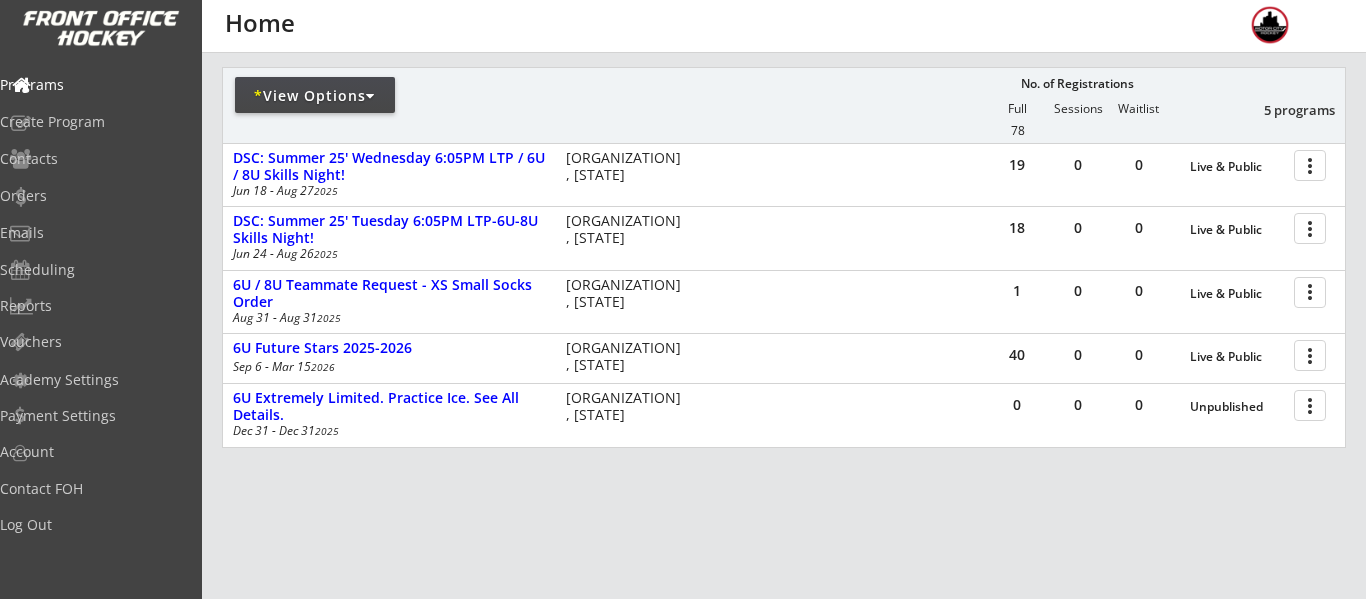 scroll, scrollTop: 241, scrollLeft: 0, axis: vertical 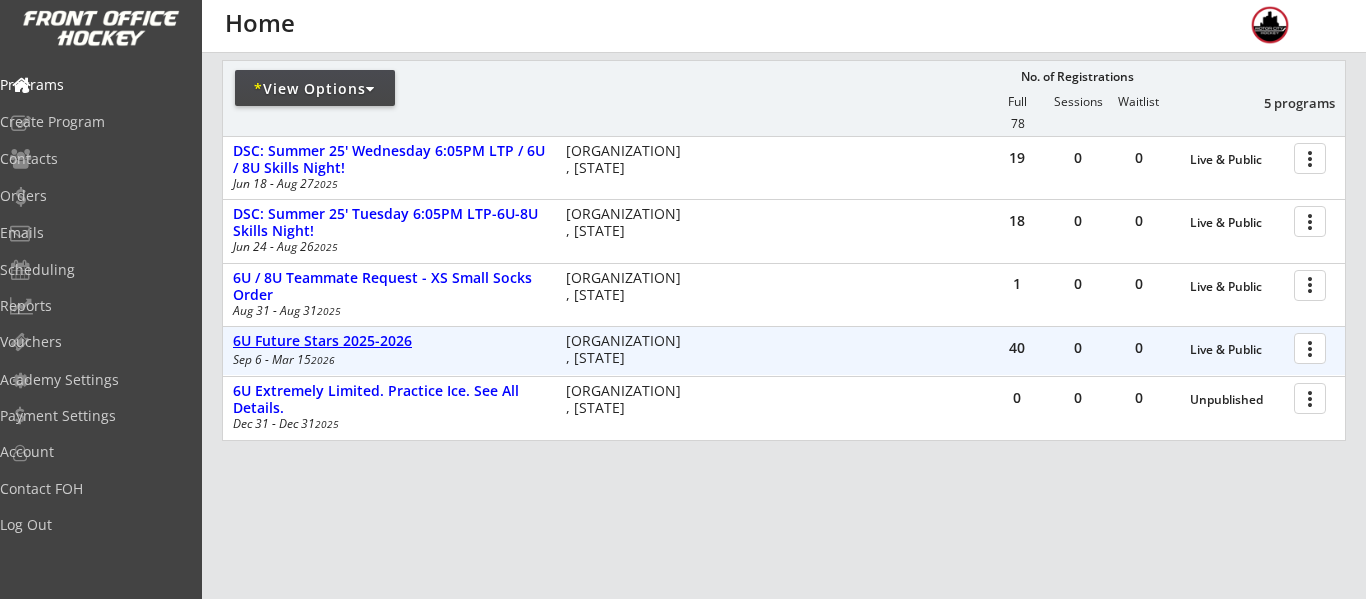 click on "6U Future Stars 2025-2026" at bounding box center (389, 341) 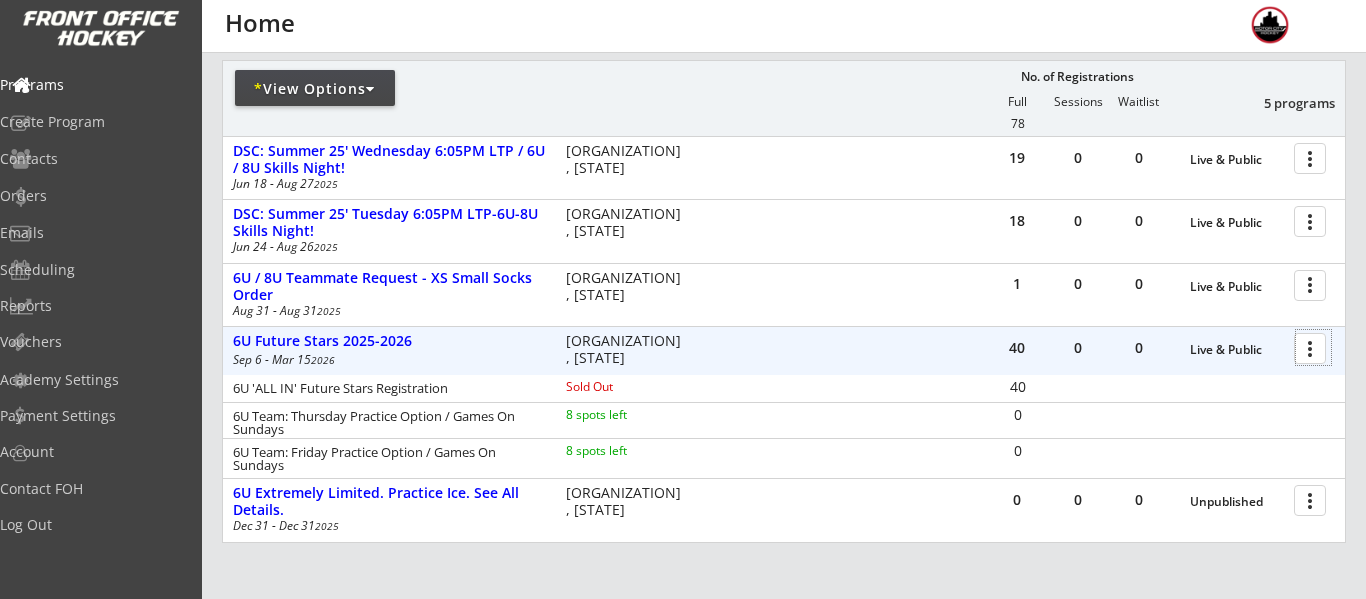 click at bounding box center (1313, 347) 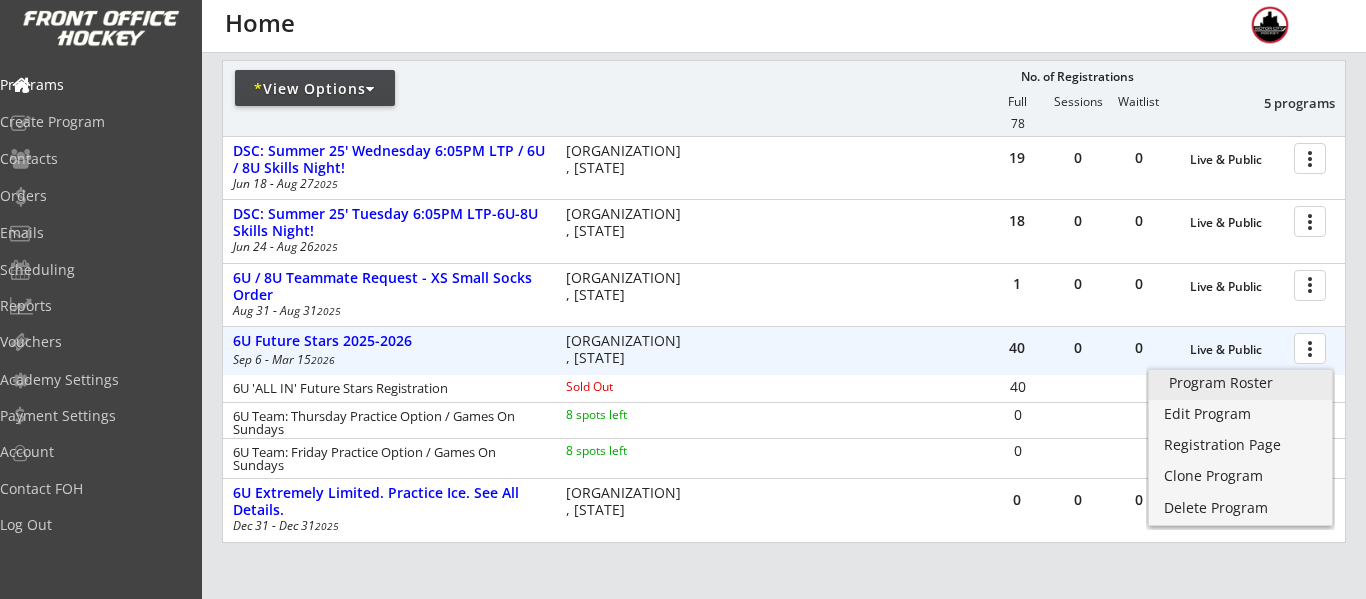 click on "Program Roster" at bounding box center (1240, 383) 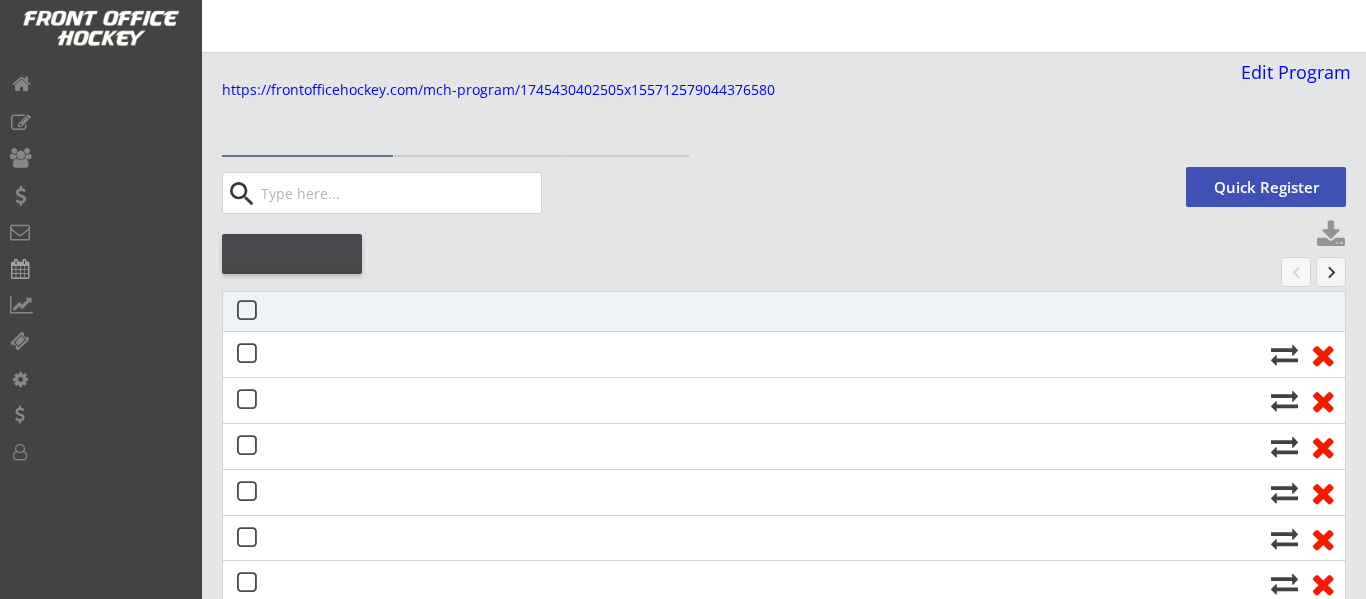 scroll, scrollTop: 0, scrollLeft: 0, axis: both 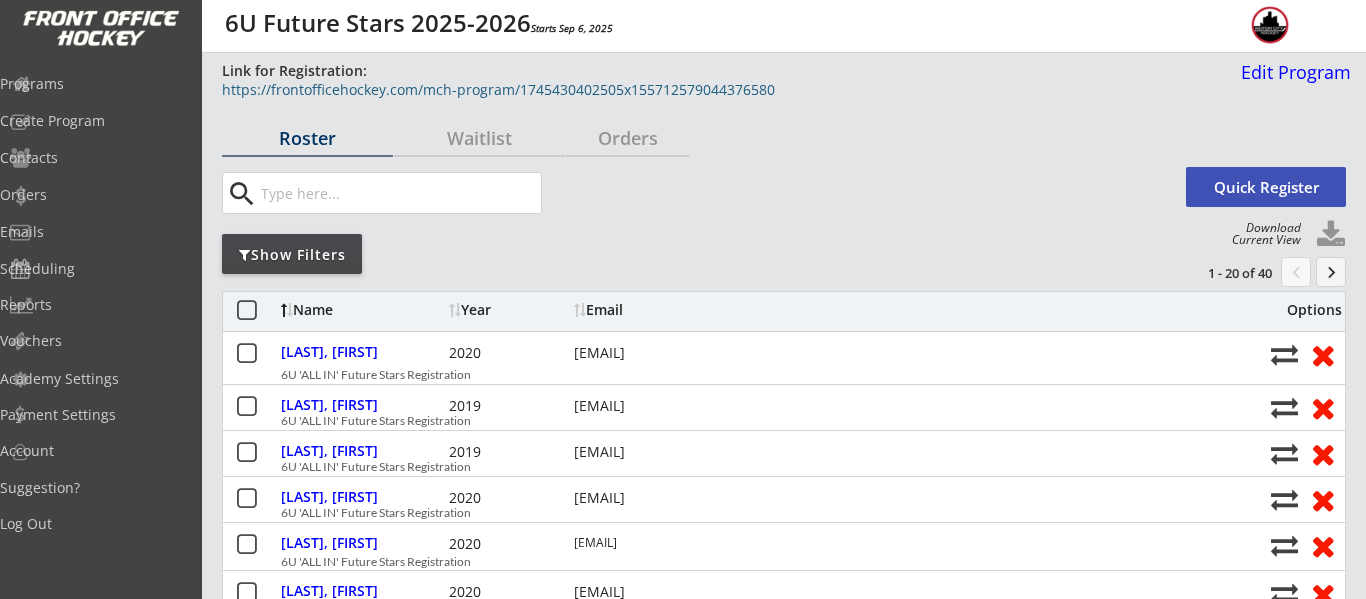 click on "https://frontofficehockey.com/mch-program/1745430402505x155712579044376580" at bounding box center [725, 90] 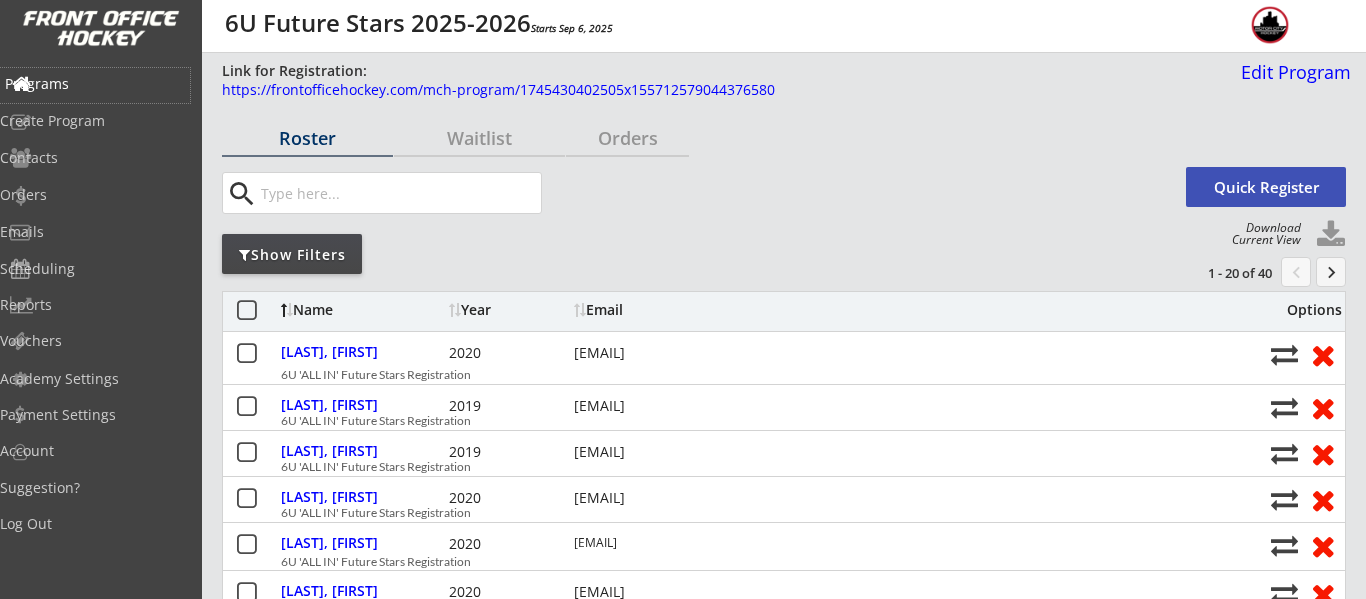 click on "Programs" at bounding box center (95, 84) 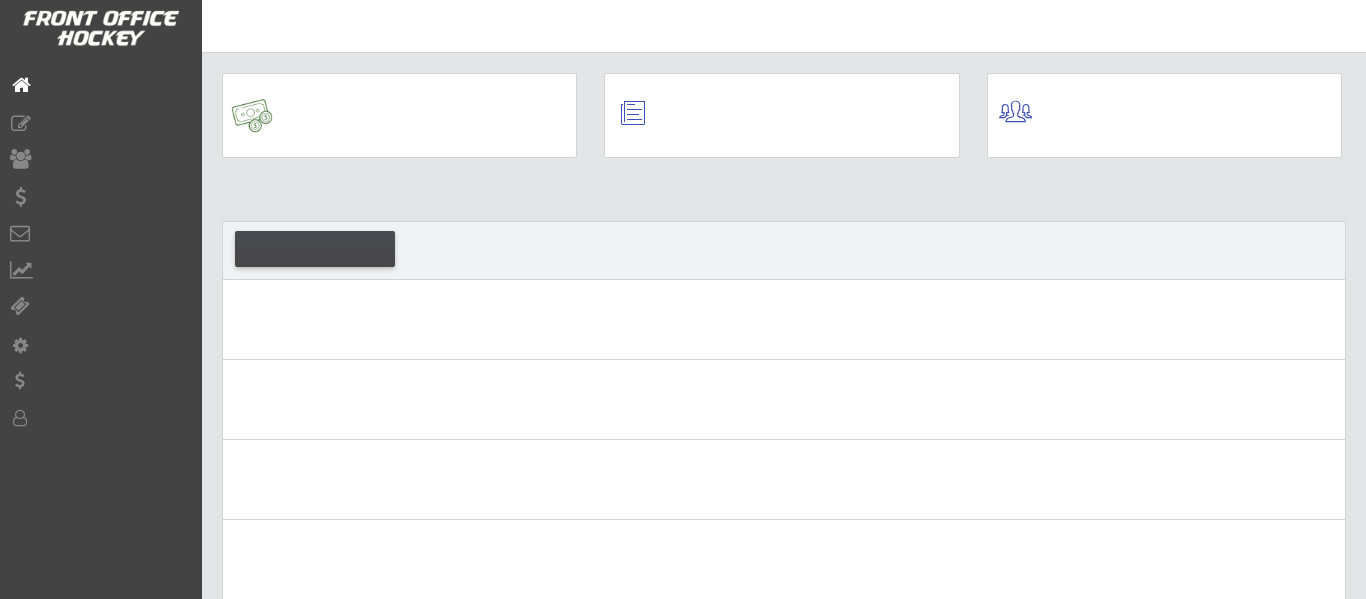 scroll, scrollTop: 0, scrollLeft: 0, axis: both 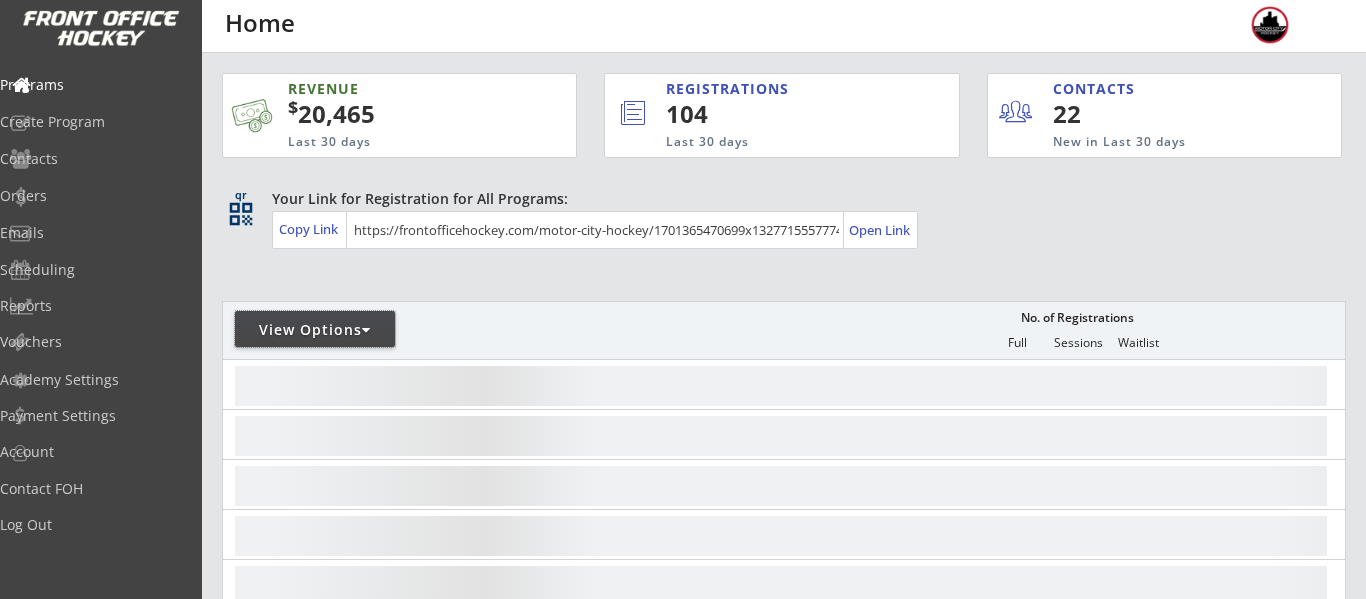 click on "View Options" at bounding box center [315, 330] 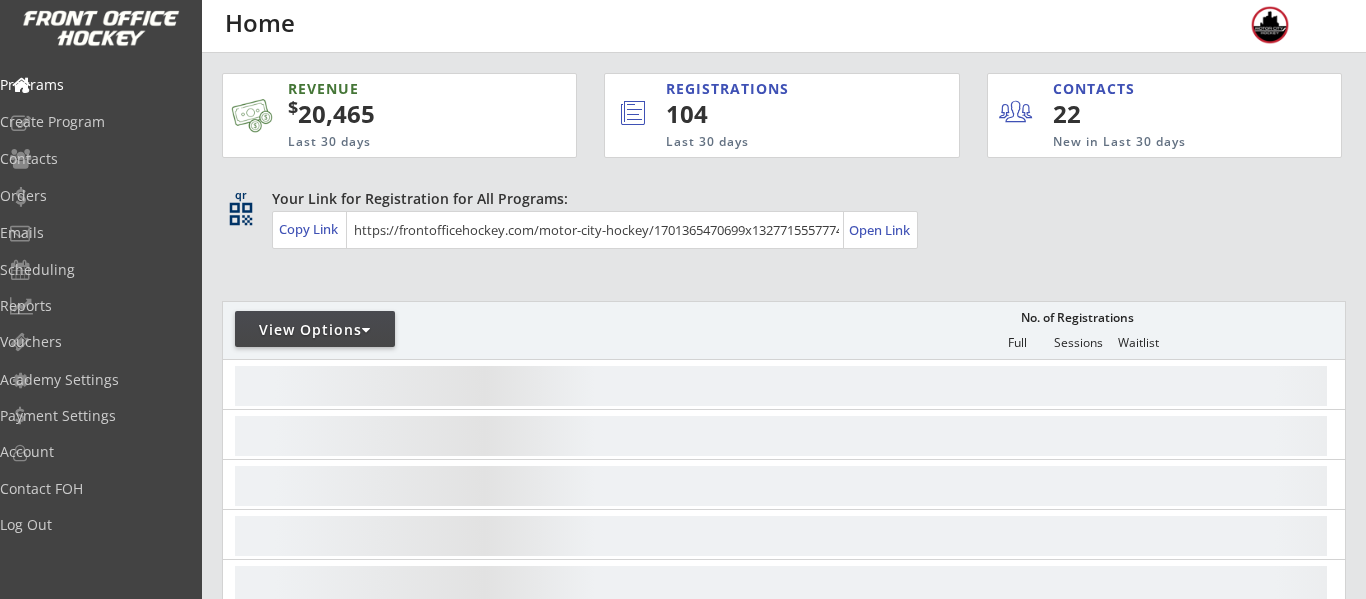 select on ""Upcoming Programs"" 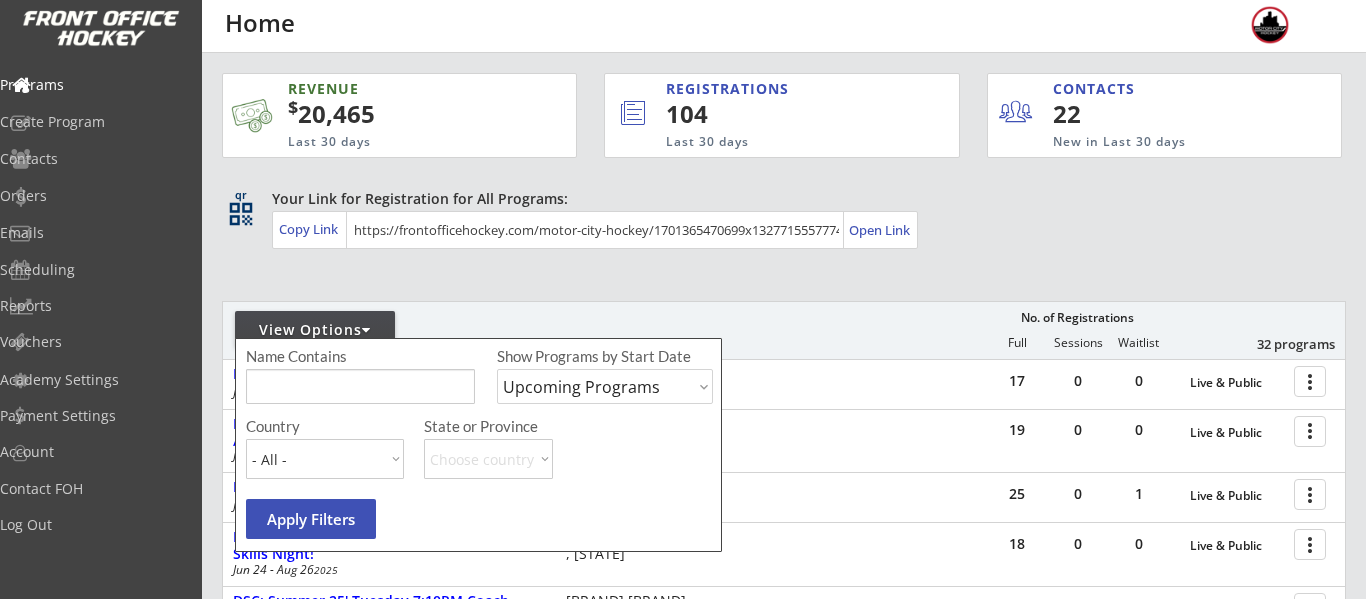 click at bounding box center [360, 386] 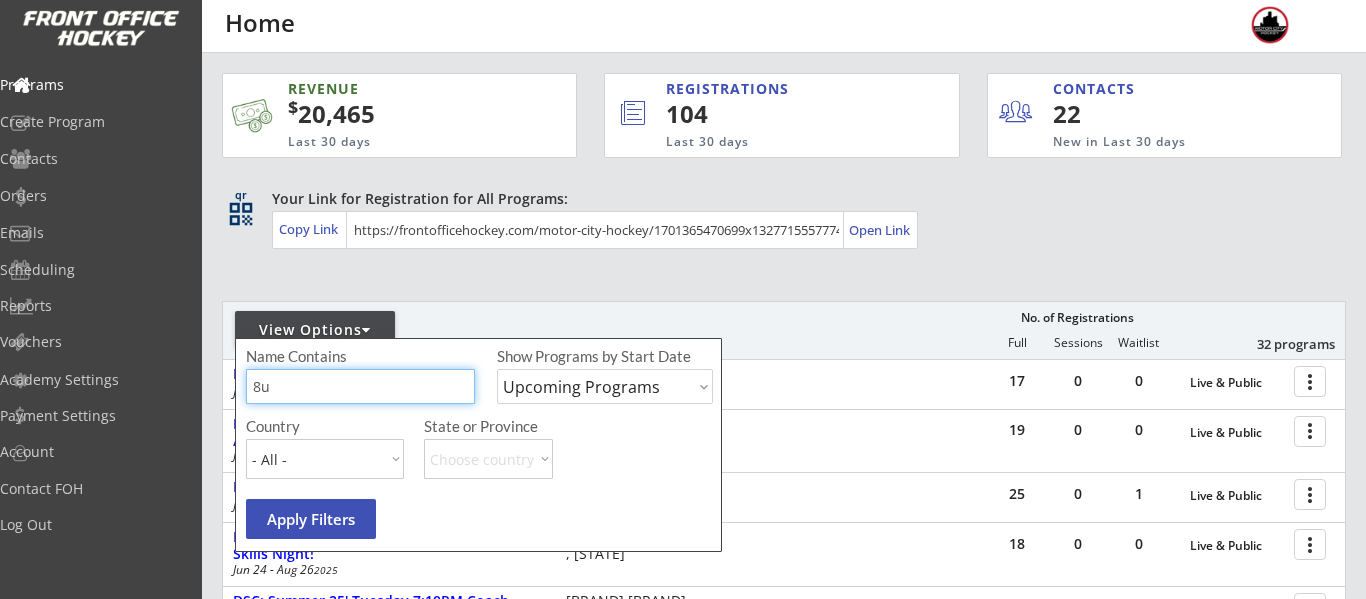 type on "8u" 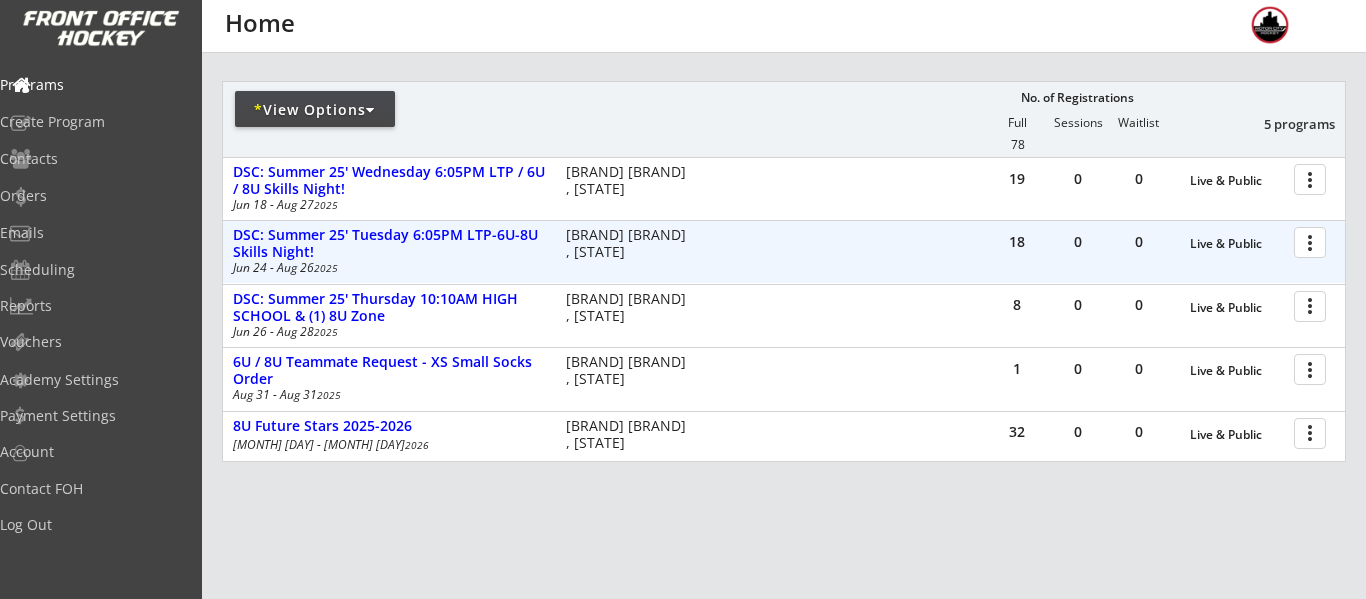 scroll, scrollTop: 222, scrollLeft: 0, axis: vertical 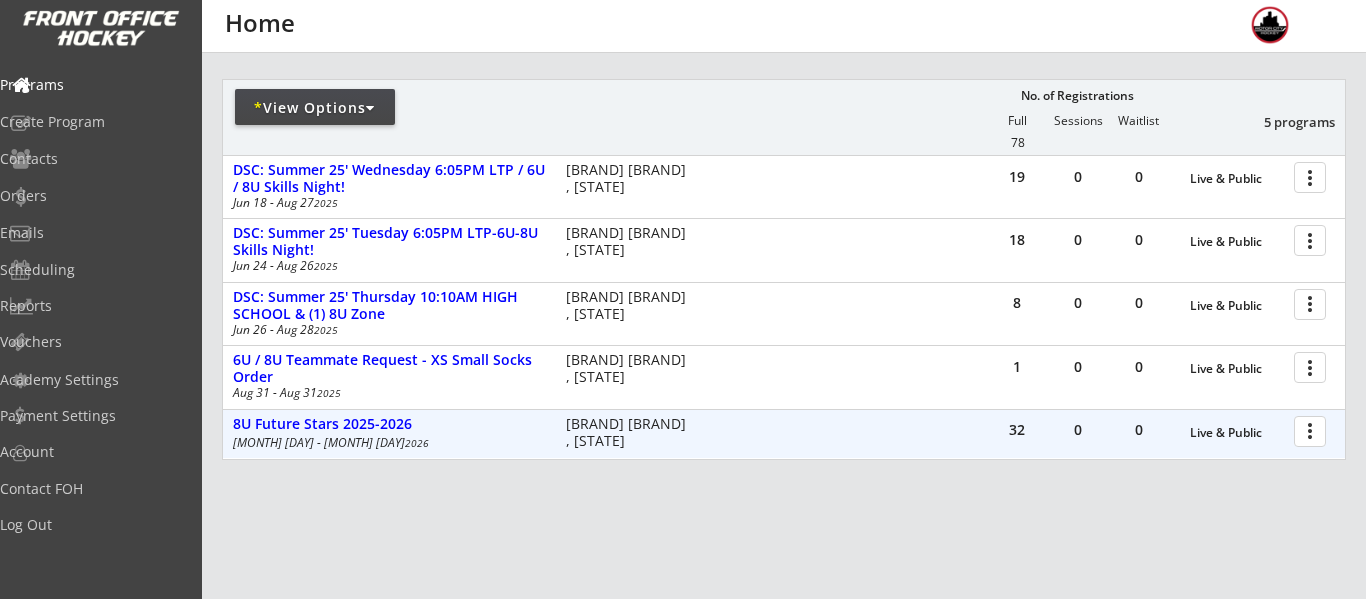 click on "more_vert" at bounding box center (1311, 432) 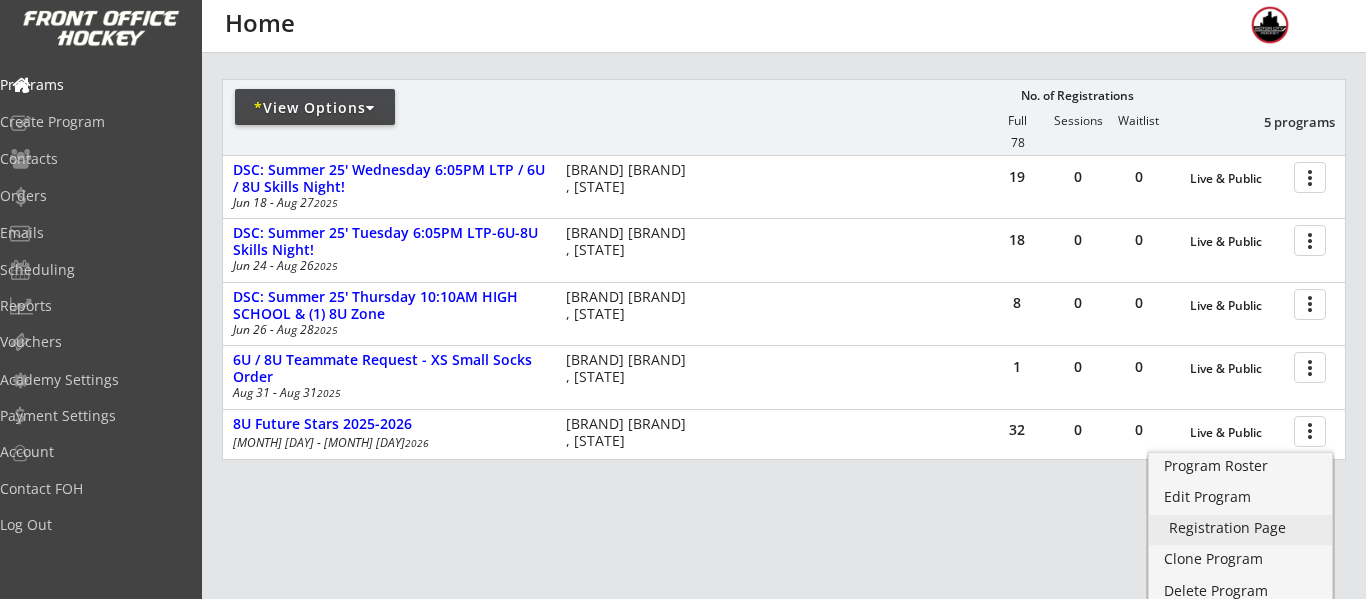 click on "Registration Page" at bounding box center (1240, 528) 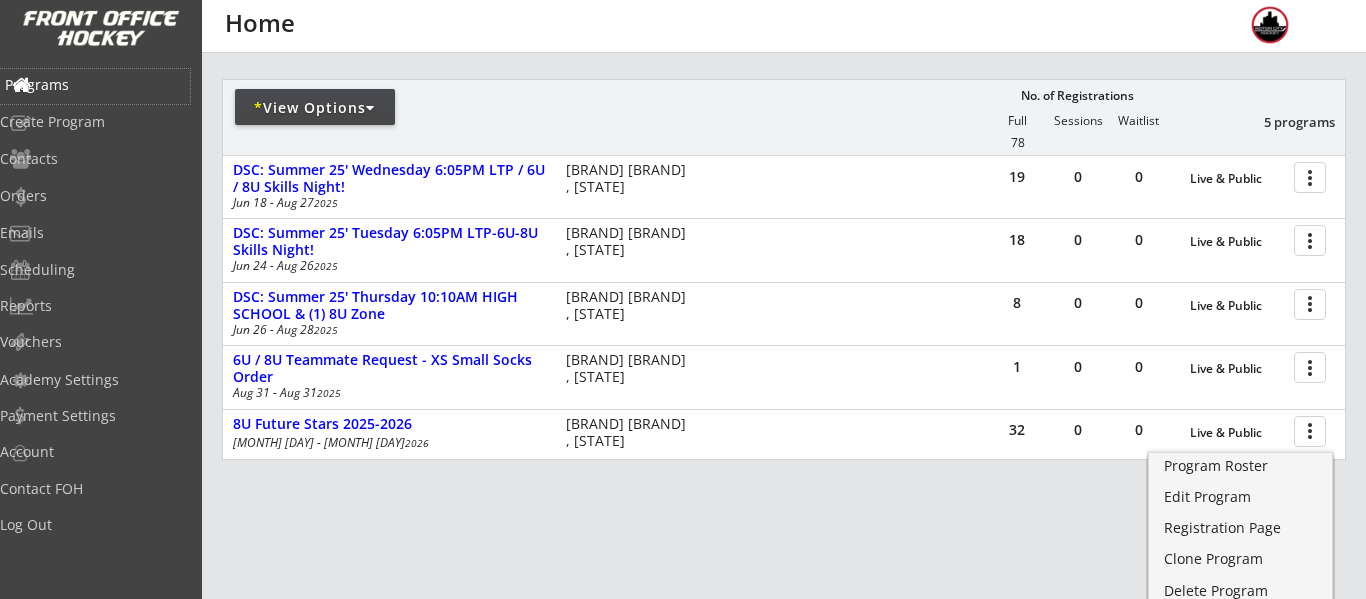 click on "Programs" at bounding box center (95, 86) 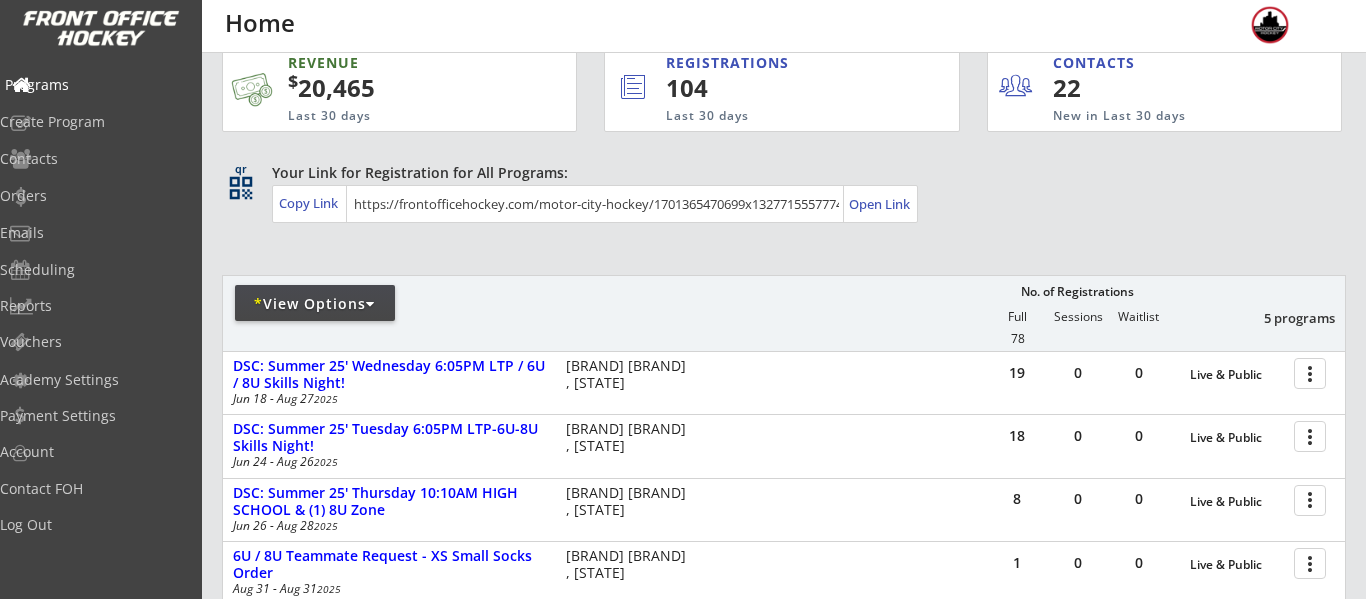 scroll, scrollTop: 0, scrollLeft: 0, axis: both 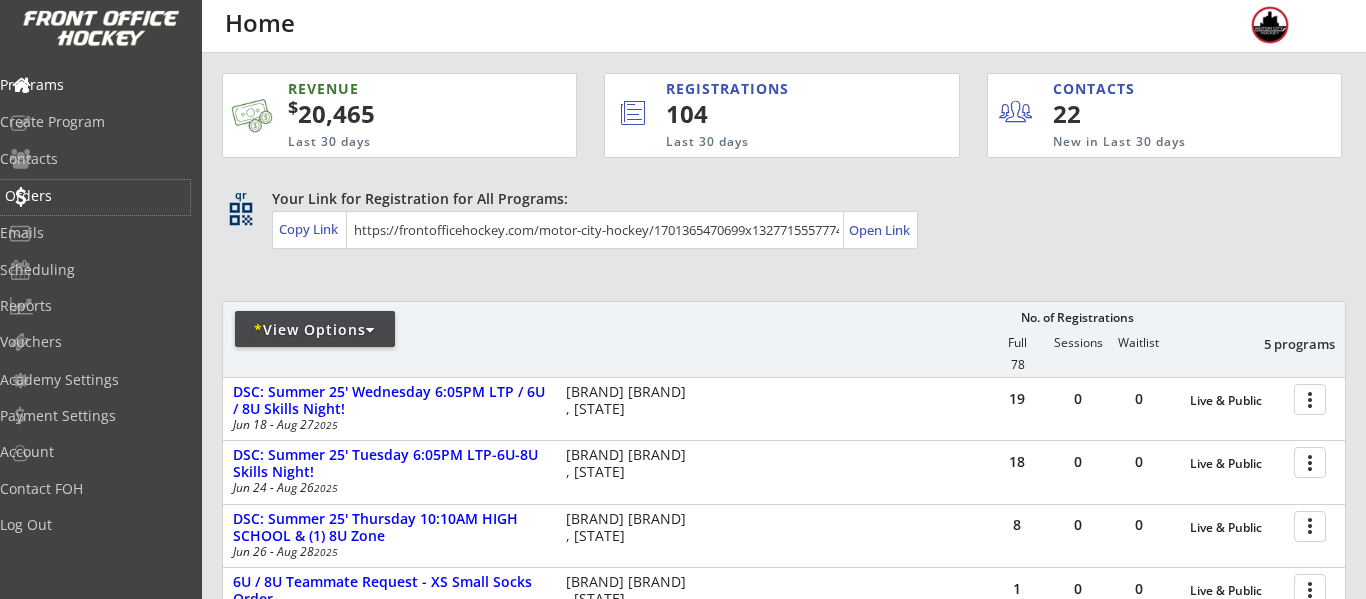 click on "Orders" at bounding box center (95, 196) 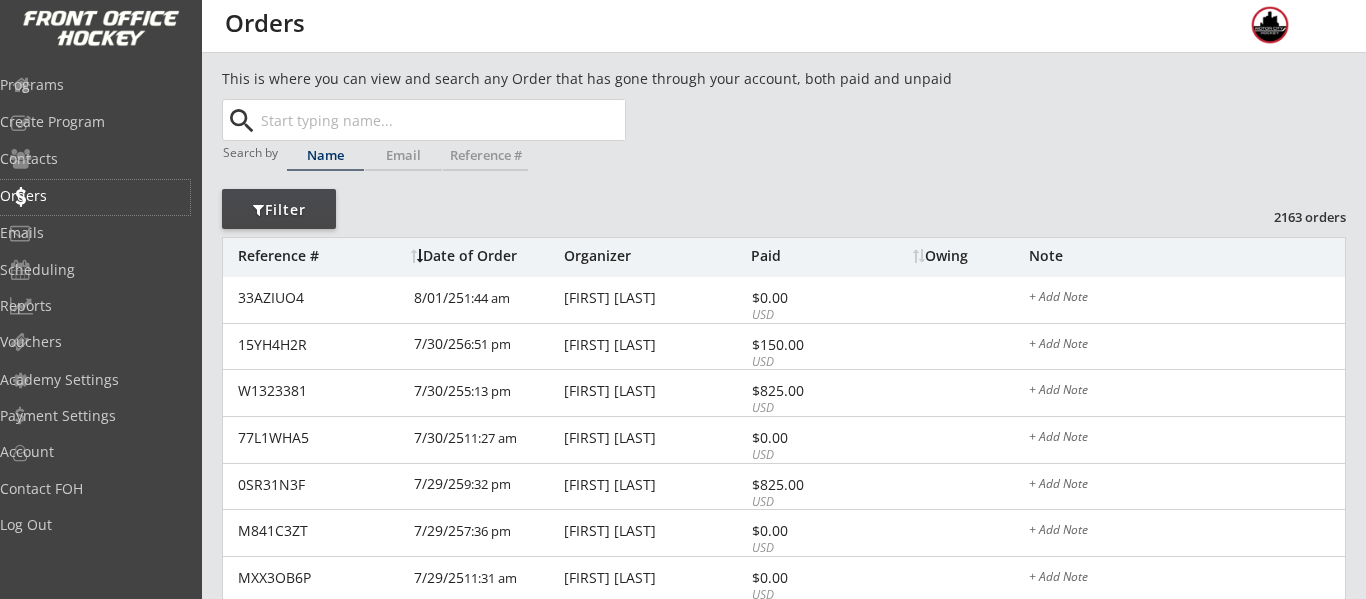 scroll, scrollTop: 77, scrollLeft: 0, axis: vertical 